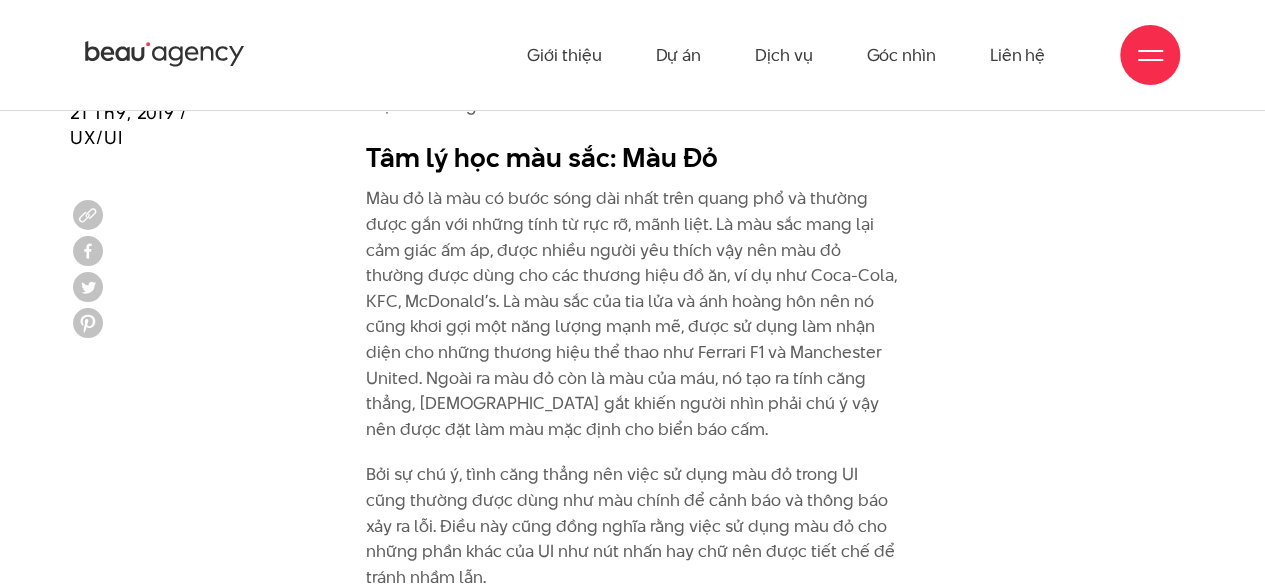 scroll, scrollTop: 2536, scrollLeft: 0, axis: vertical 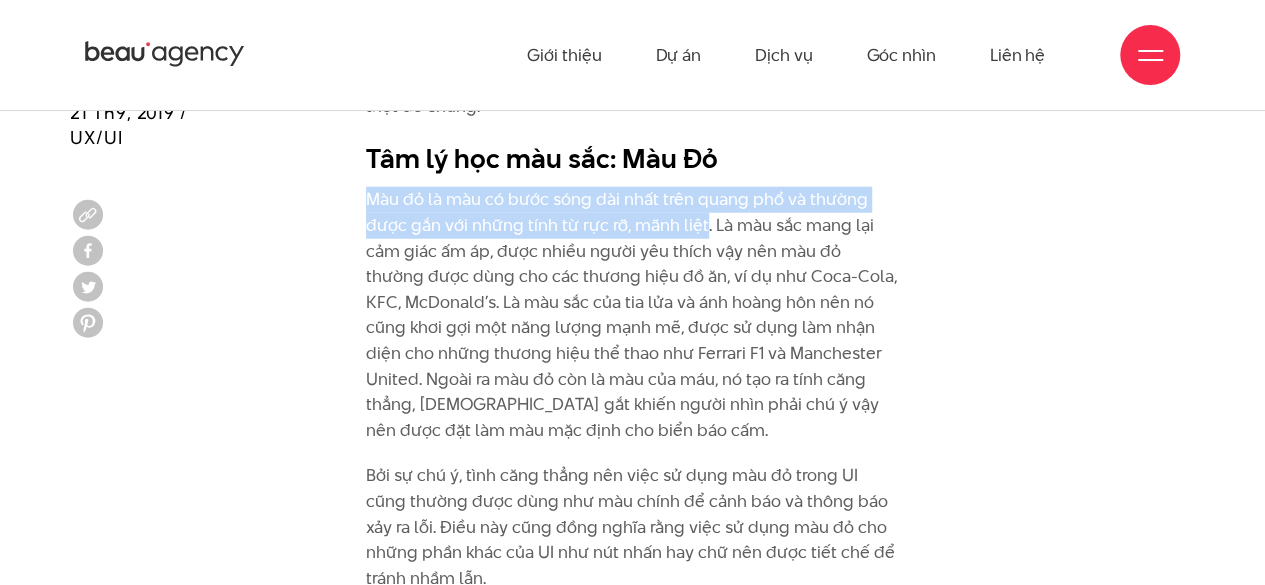 drag, startPoint x: 370, startPoint y: 195, endPoint x: 702, endPoint y: 226, distance: 333.44415 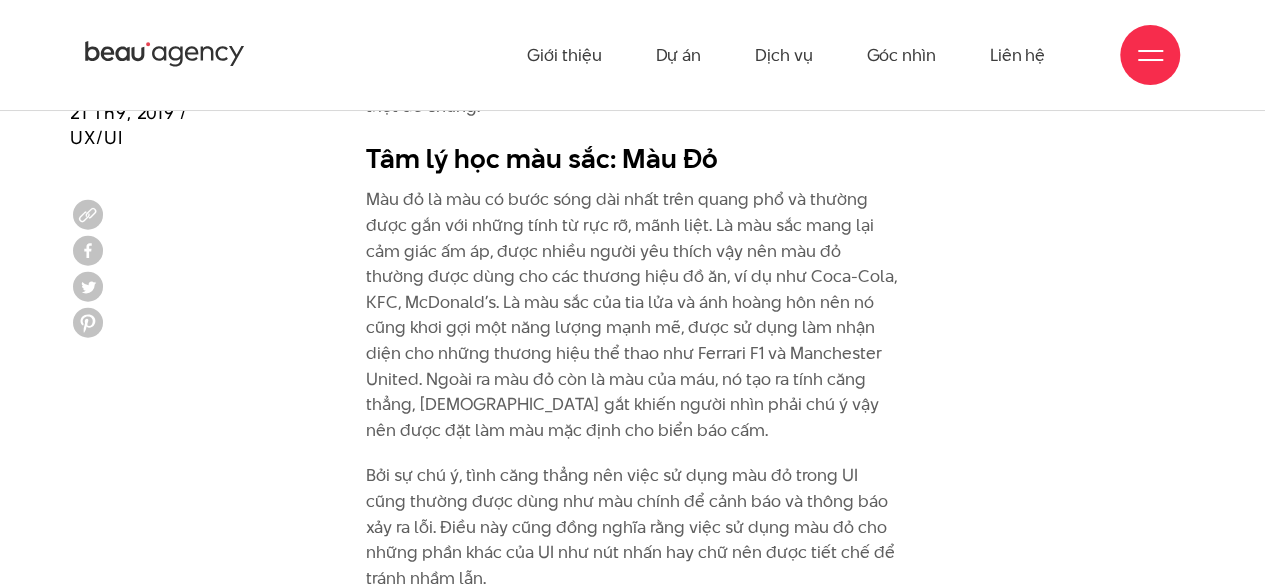 click on "Màu đỏ là màu có bước sóng dài nhất trên quang phổ và thường được gắn với những tính từ rực rỡ, mãnh liệt. Là màu sắc mang lại cảm giác ấm áp, được nhiều người yêu thích vậy nên màu đỏ thường được dùng cho các thương hiệu đồ ăn, ví dụ như Coca-Cola, KFC, McDonald’s. Là màu sắc của tia lửa và ánh hoàng hôn nên nó cũng khơi gợi một năng lượng mạnh mẽ, được sử dụng làm nhận diện cho những thương hiệu thể thao như Ferrari F1 và Manchester United. Ngoài ra màu đỏ còn là màu của máu, nó tạo ra tính căng thẳng, [DEMOGRAPHIC_DATA] gắt khiến người nhìn phải chú ý vậy nên được đặt làm màu mặc định cho biển báo cấm." at bounding box center [632, 315] 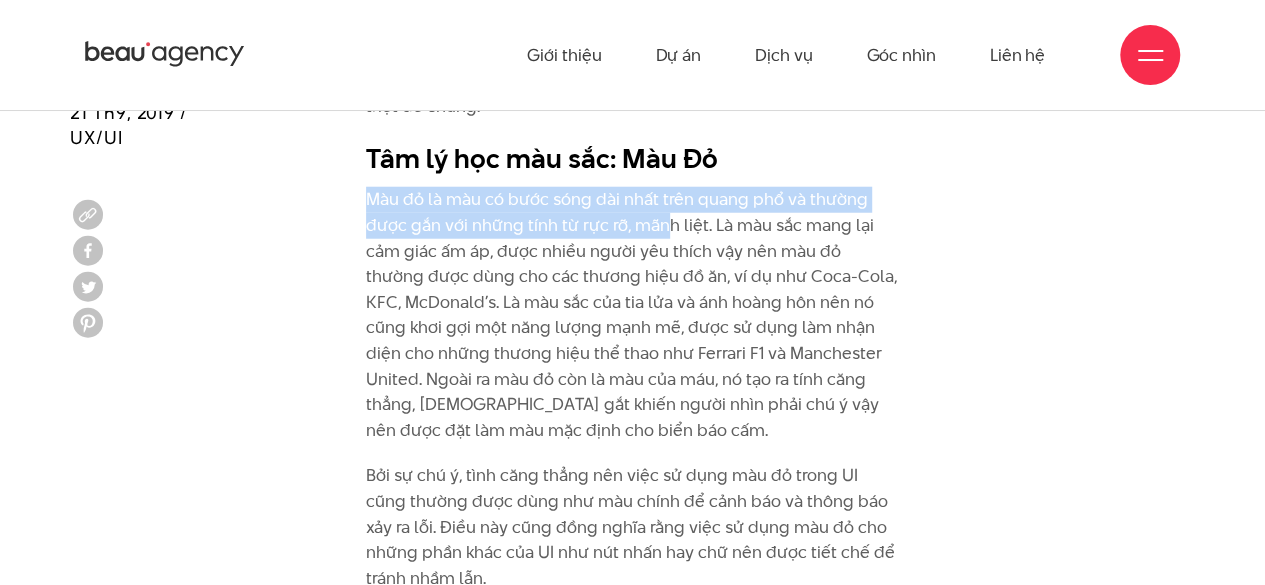drag, startPoint x: 365, startPoint y: 193, endPoint x: 669, endPoint y: 213, distance: 304.6572 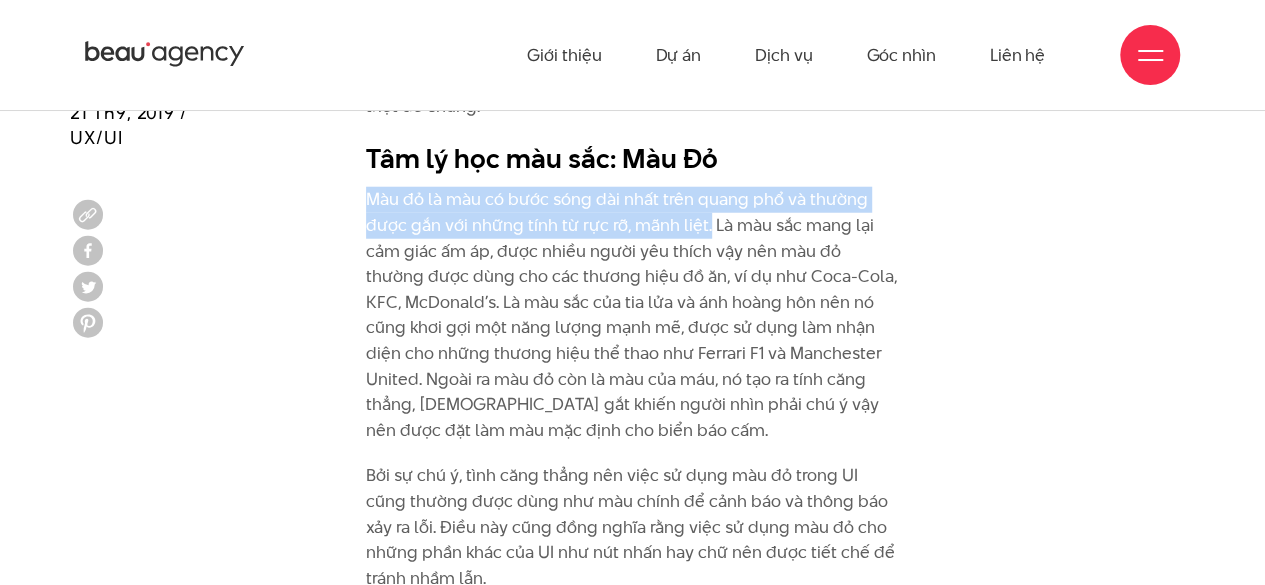drag, startPoint x: 368, startPoint y: 197, endPoint x: 708, endPoint y: 234, distance: 342.00732 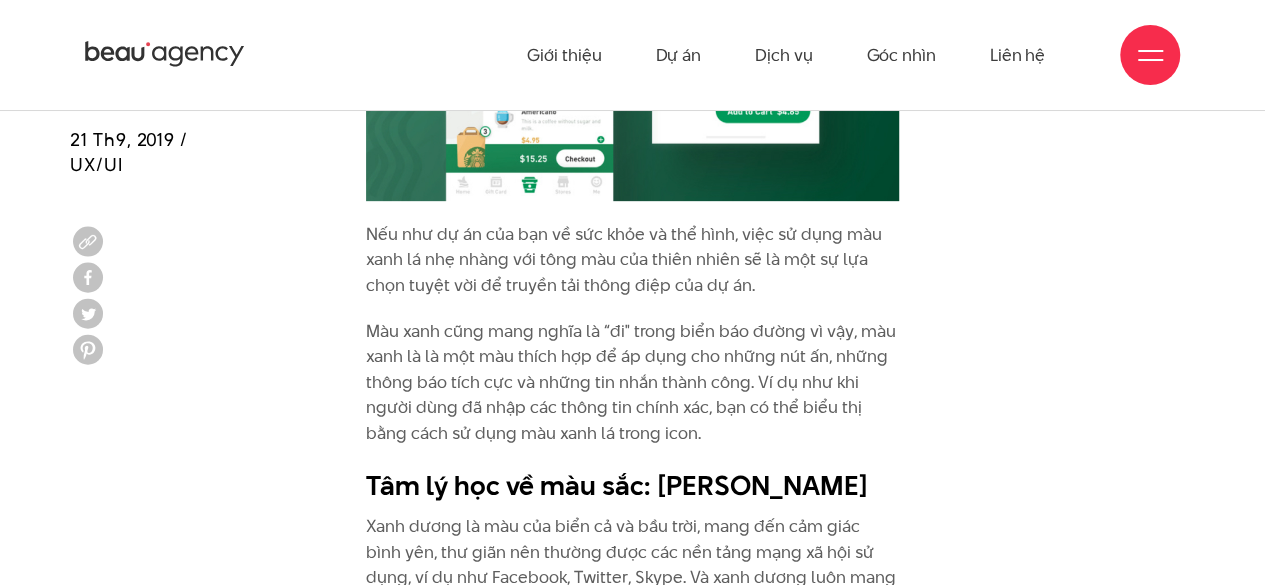 scroll, scrollTop: 6032, scrollLeft: 0, axis: vertical 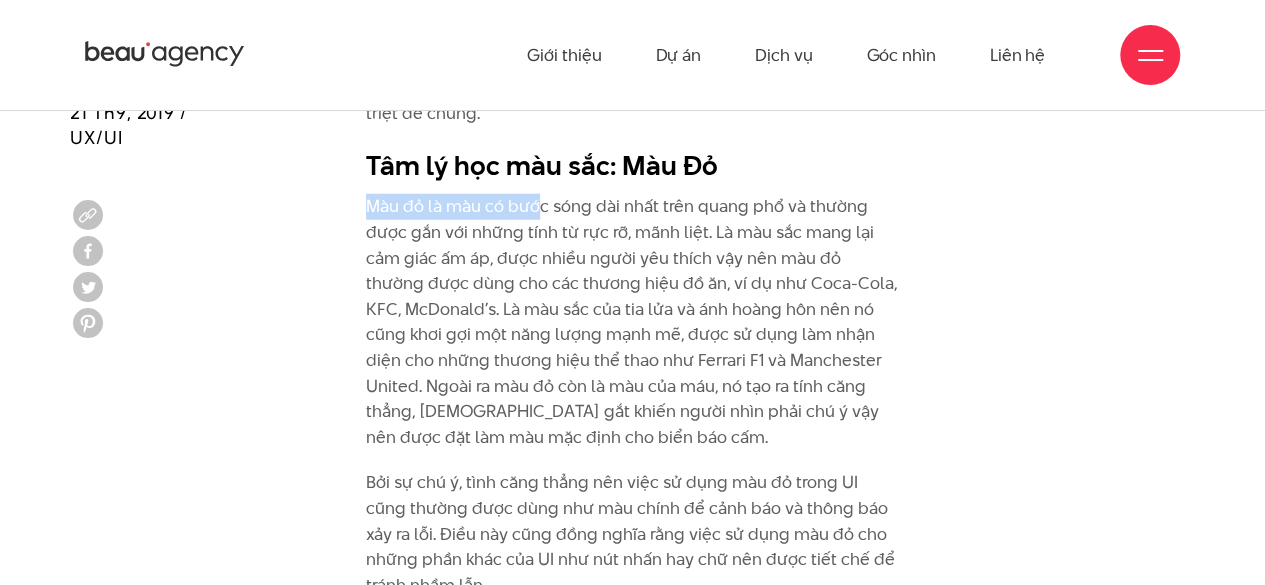 drag, startPoint x: 359, startPoint y: 201, endPoint x: 578, endPoint y: 183, distance: 219.73848 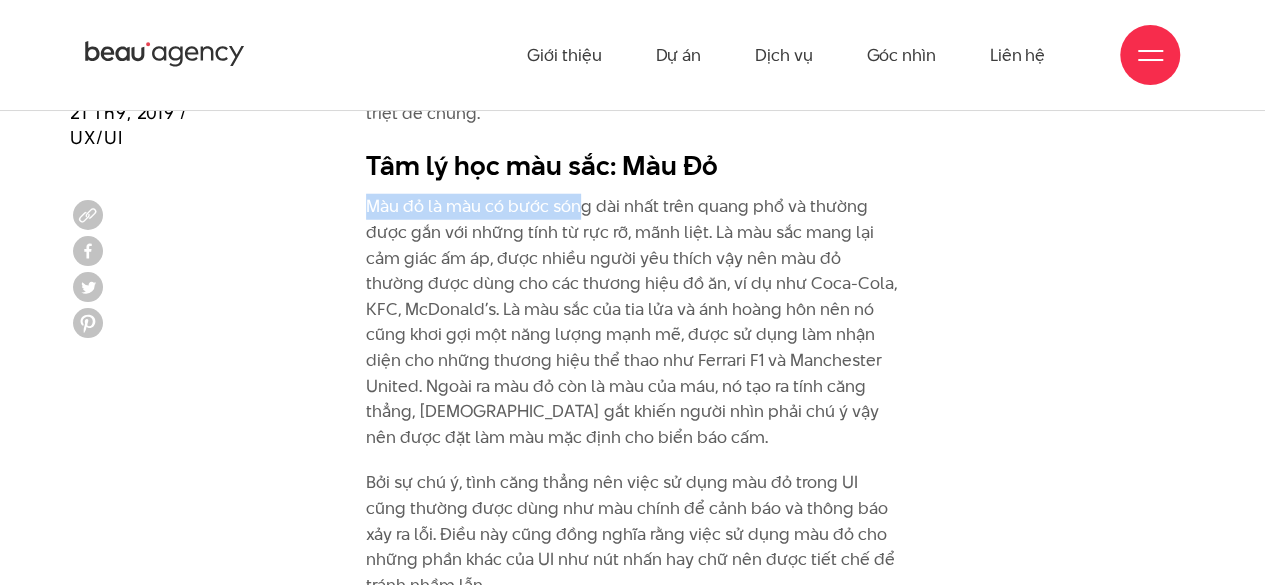 click on "Là yếu tố đầu tiên mà mắt nhận biết và bao hàm những cảm xúc và ý nghĩa phức tạp, màu sắc được đưa vào thiết kế cần mang đúng tinh thần mà thương hiệu đang hướng tới. Để làm được điều này, việc biết và hiểu về tâm lý học màu sắc là vô cùng quan trọng. Mỗi màu sắc sẽ gắn với những cảm xúc và ý nghĩa khác nhau, những cảm xúc này xuất phát từ cảm nhận chung về những sự vật ta thấy và trải nghiệm. Để biết những cảm xúc, ý nghĩa đó là gì, chúng từ đâu mà tới, hãy cùng chúng tôi khám phá ý nghĩa đằng sau những màu sắc phổ biến nhất và những thương hiệu nào đang tận dụng triệt để chúng.
Tâm lý học màu sắc: Màu Đỏ" at bounding box center (632, 244) 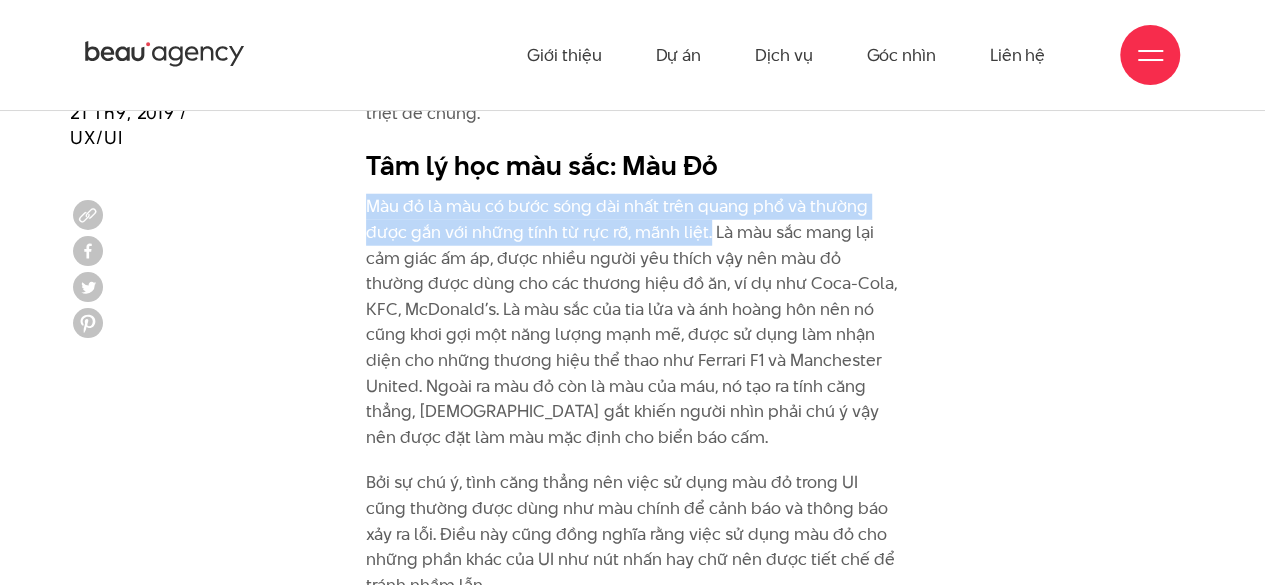 drag, startPoint x: 356, startPoint y: 205, endPoint x: 708, endPoint y: 231, distance: 352.95892 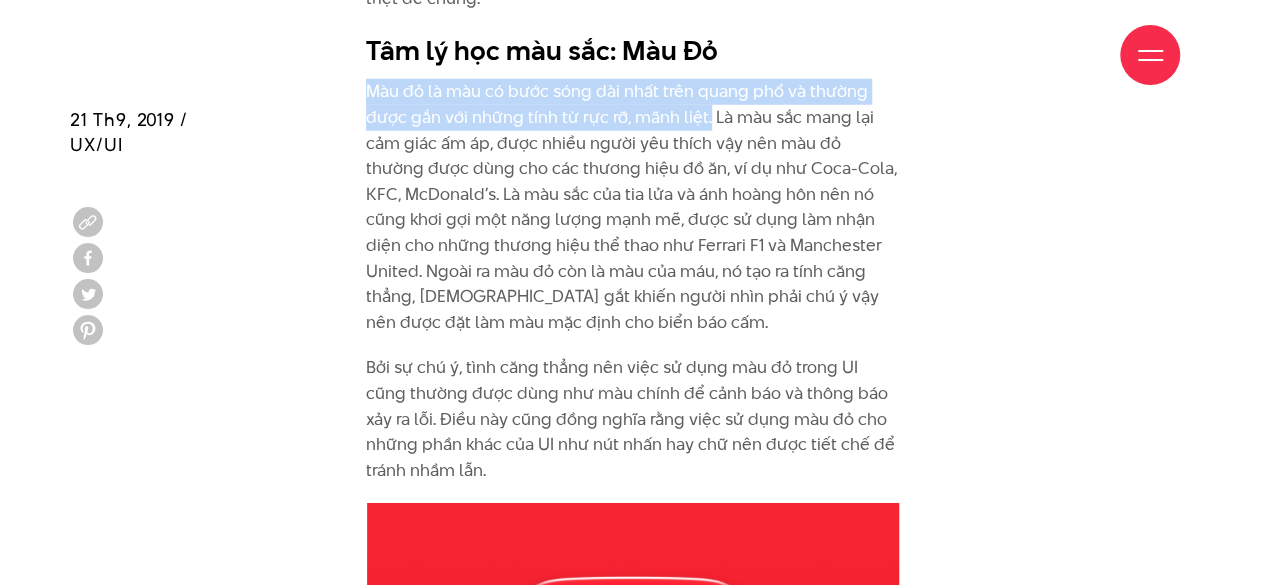 scroll, scrollTop: 2655, scrollLeft: 0, axis: vertical 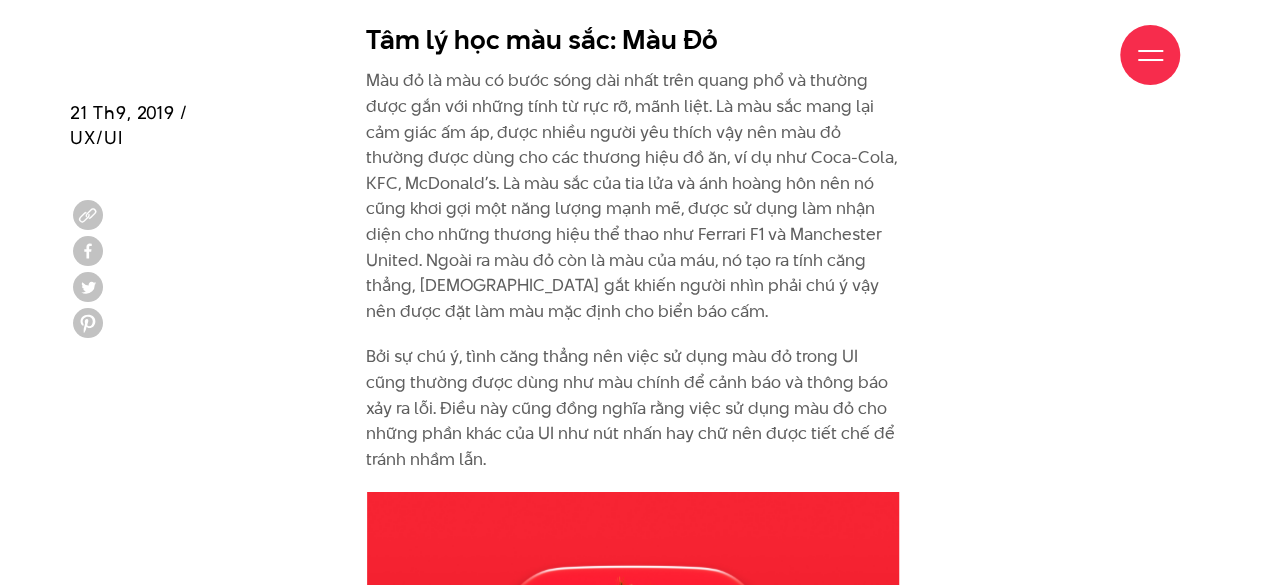 click on "Bởi sự chú ý, tình căng thẳng nên việc sử dụng màu đỏ trong UI cũng thường được dùng như màu chính để cảnh báo và thông báo xảy ra lỗi. Điều này cũng đồng nghĩa rằng việc sử dụng màu đỏ cho những phần khác của UI như nút nhấn hay chữ nên được tiết chế để tránh nhầm lẫn." at bounding box center (632, 408) 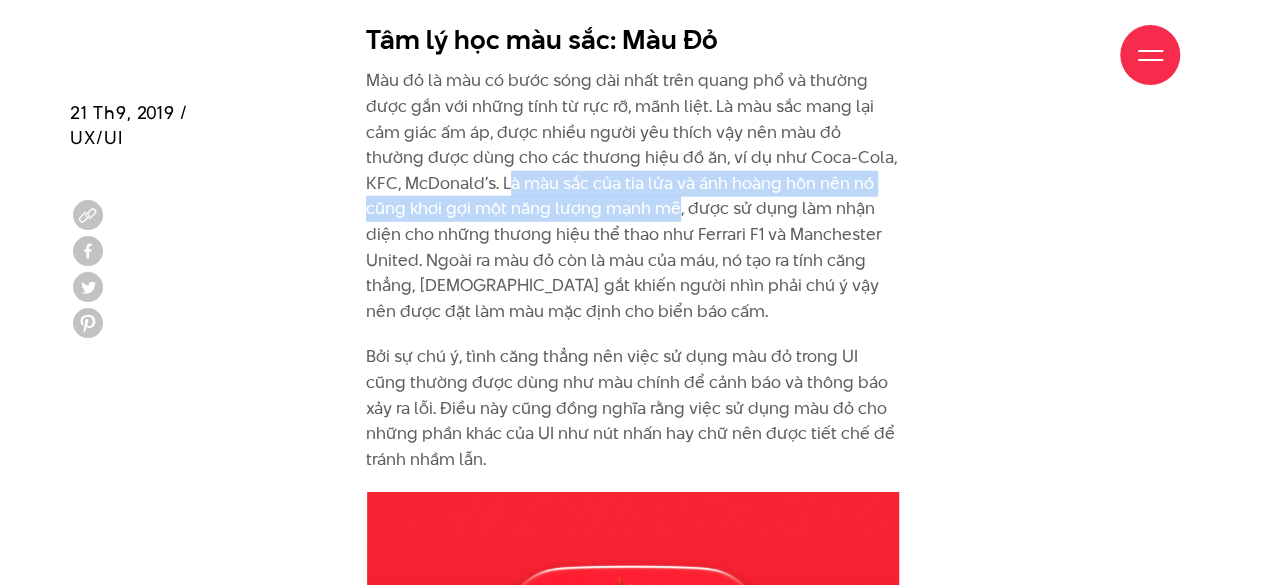 drag, startPoint x: 468, startPoint y: 184, endPoint x: 632, endPoint y: 199, distance: 164.68454 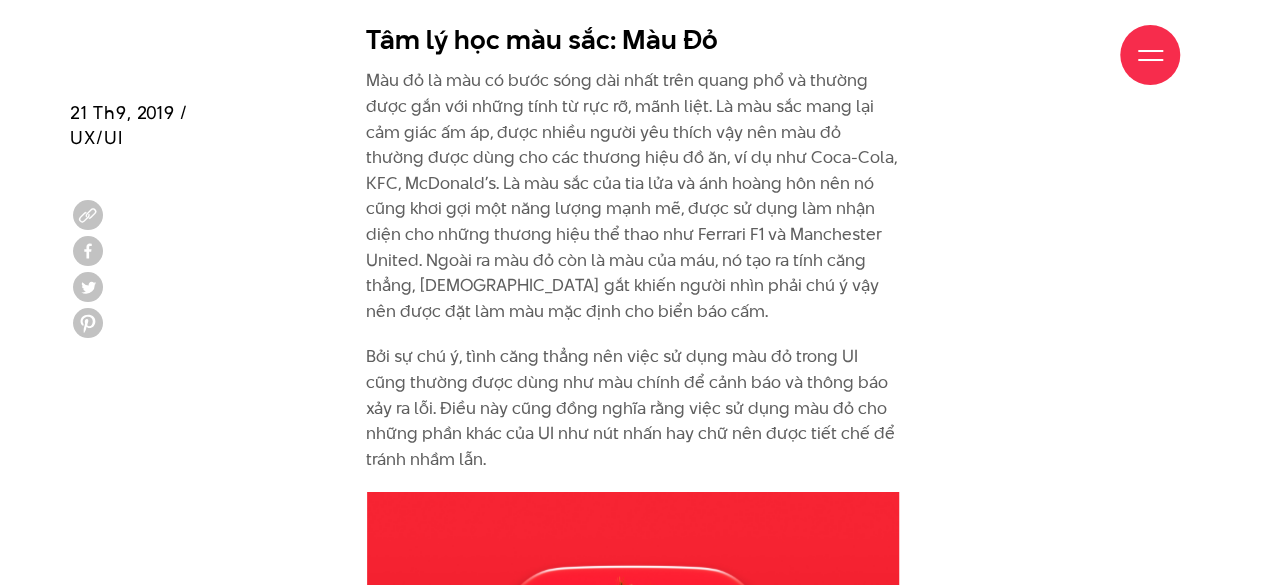 click on "Màu đỏ là màu có bước sóng dài nhất trên quang phổ và thường được gắn với những tính từ rực rỡ, mãnh liệt. Là màu sắc mang lại cảm giác ấm áp, được nhiều người yêu thích vậy nên màu đỏ thường được dùng cho các thương hiệu đồ ăn, ví dụ như Coca-Cola, KFC, McDonald’s. Là màu sắc của tia lửa và ánh hoàng hôn nên nó cũng khơi gợi một năng lượng mạnh mẽ, được sử dụng làm nhận diện cho những thương hiệu thể thao như Ferrari F1 và Manchester United. Ngoài ra màu đỏ còn là màu của máu, nó tạo ra tính căng thẳng, [DEMOGRAPHIC_DATA] gắt khiến người nhìn phải chú ý vậy nên được đặt làm màu mặc định cho biển báo cấm." at bounding box center [632, 196] 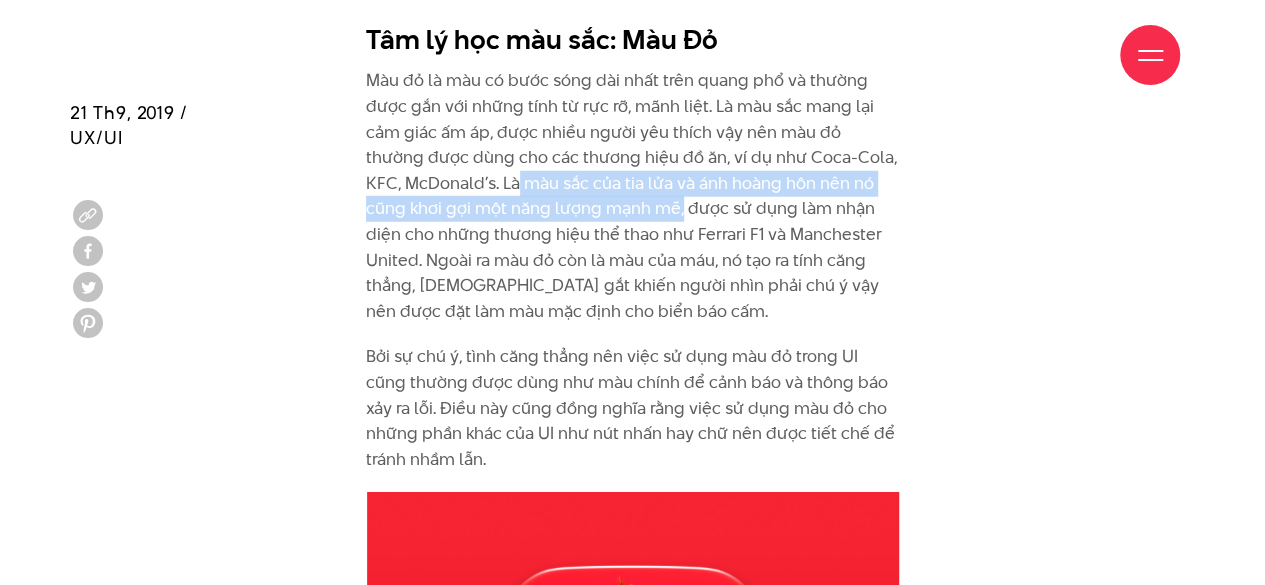 drag, startPoint x: 483, startPoint y: 182, endPoint x: 636, endPoint y: 207, distance: 155.02902 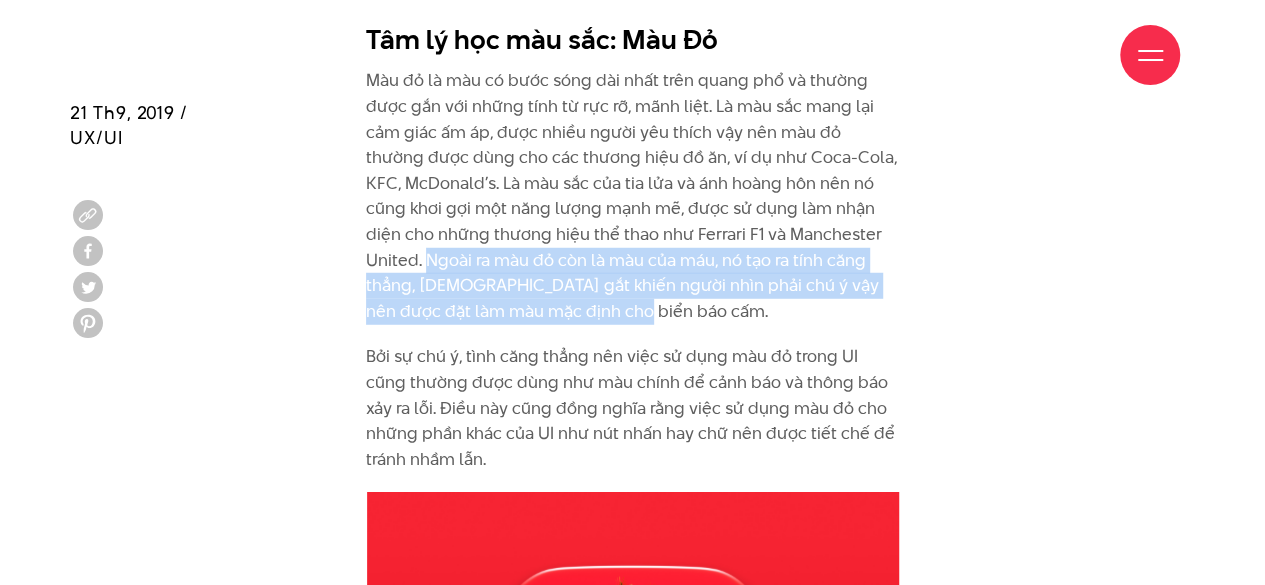 drag, startPoint x: 360, startPoint y: 253, endPoint x: 579, endPoint y: 301, distance: 224.19858 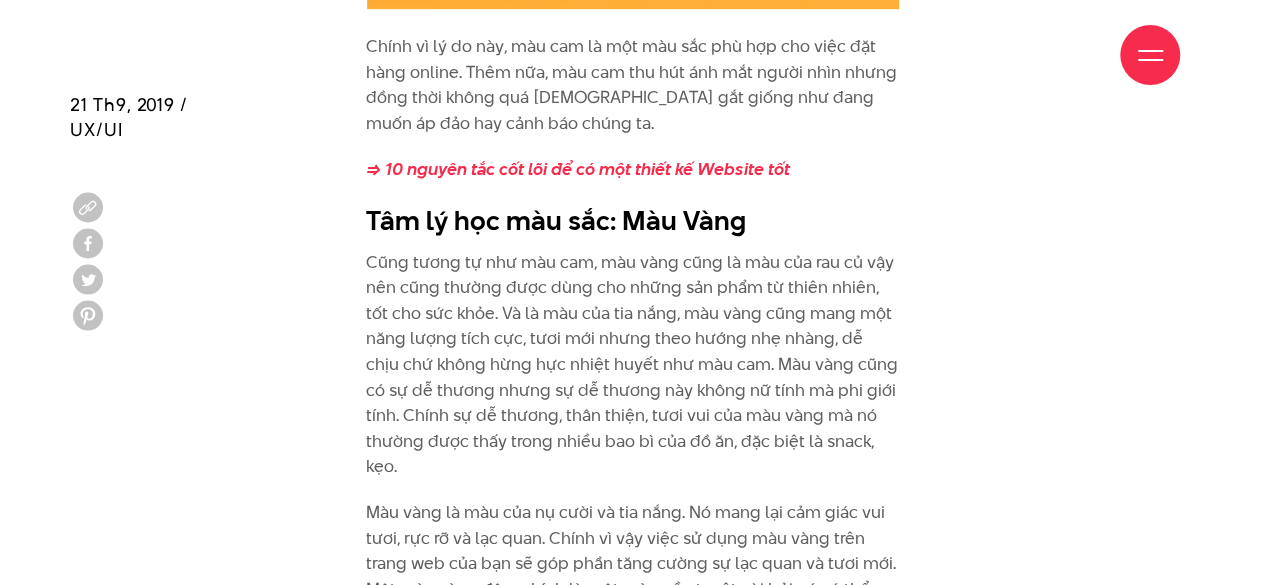scroll, scrollTop: 4395, scrollLeft: 0, axis: vertical 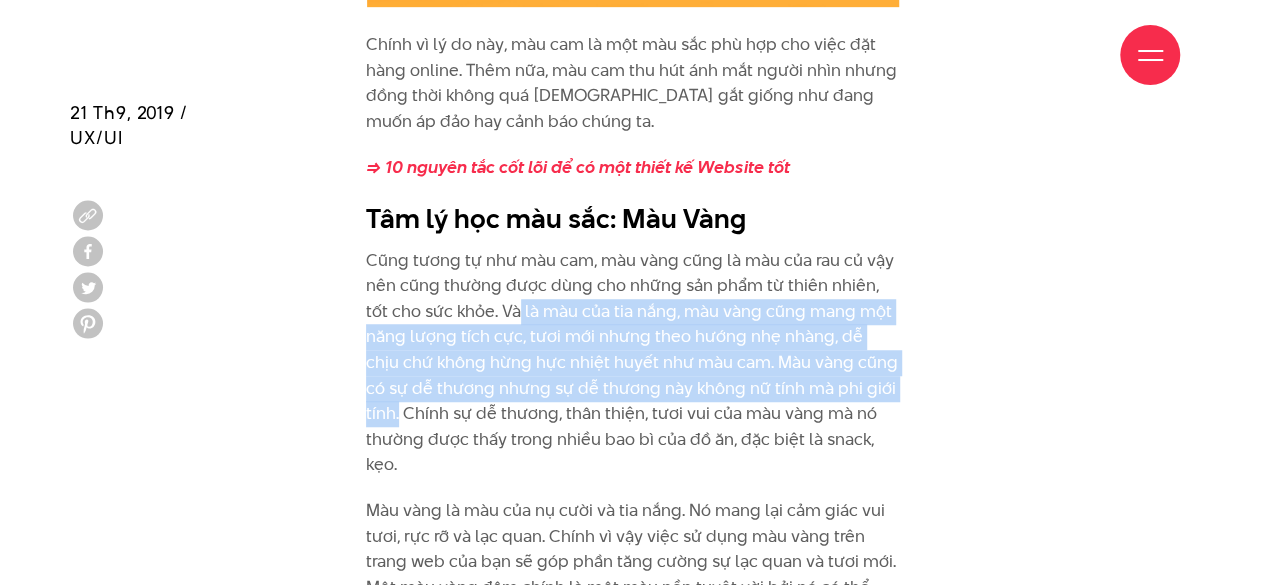 drag, startPoint x: 494, startPoint y: 310, endPoint x: 400, endPoint y: 412, distance: 138.70833 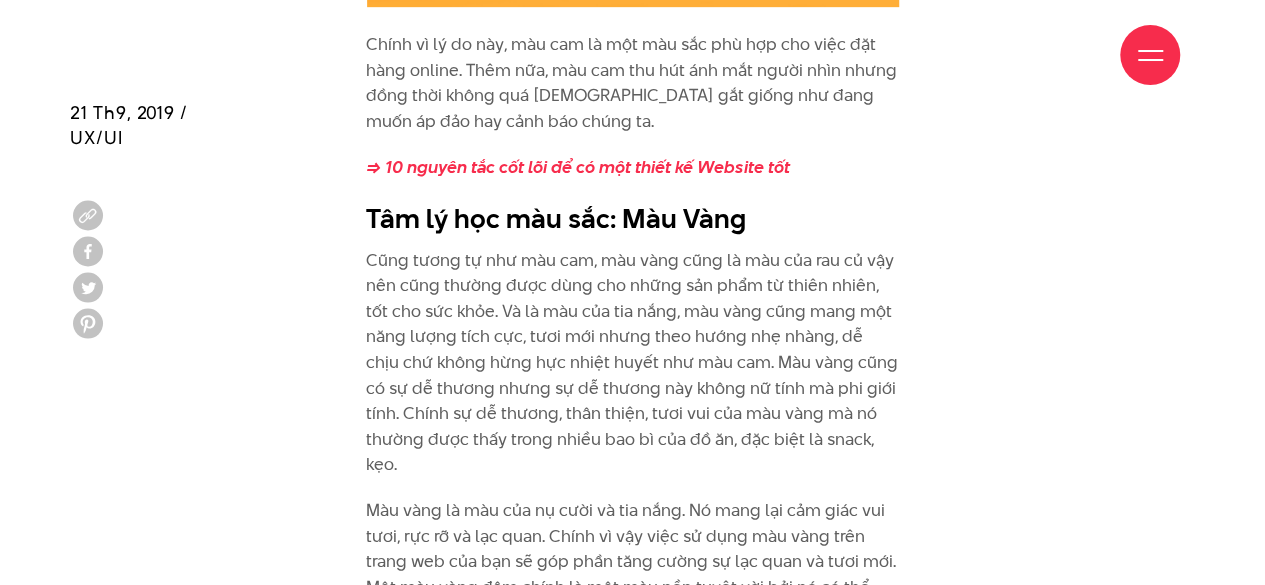 click on "Cũng tương tự như màu cam, màu vàng cũng là màu của rau củ vậy nên cũng thường được dùng cho những sản phẩm từ thiên nhiên, tốt cho sức khỏe. Và là màu của tia nắng, màu vàng cũng mang một năng lượng tích cực, tươi mới nhưng theo hướng nhẹ nhàng, dễ chịu chứ không hừng hực nhiệt huyết như màu cam. Màu vàng cũng có sự dễ thương nhưng sự dễ thương này không nữ tính mà phi giới tính. Chính sự dễ thương, thân thiện, tươi vui của màu vàng mà nó thường được thấy trong nhiều bao bì của đồ ăn, đặc biệt là snack, kẹo." at bounding box center [632, 363] 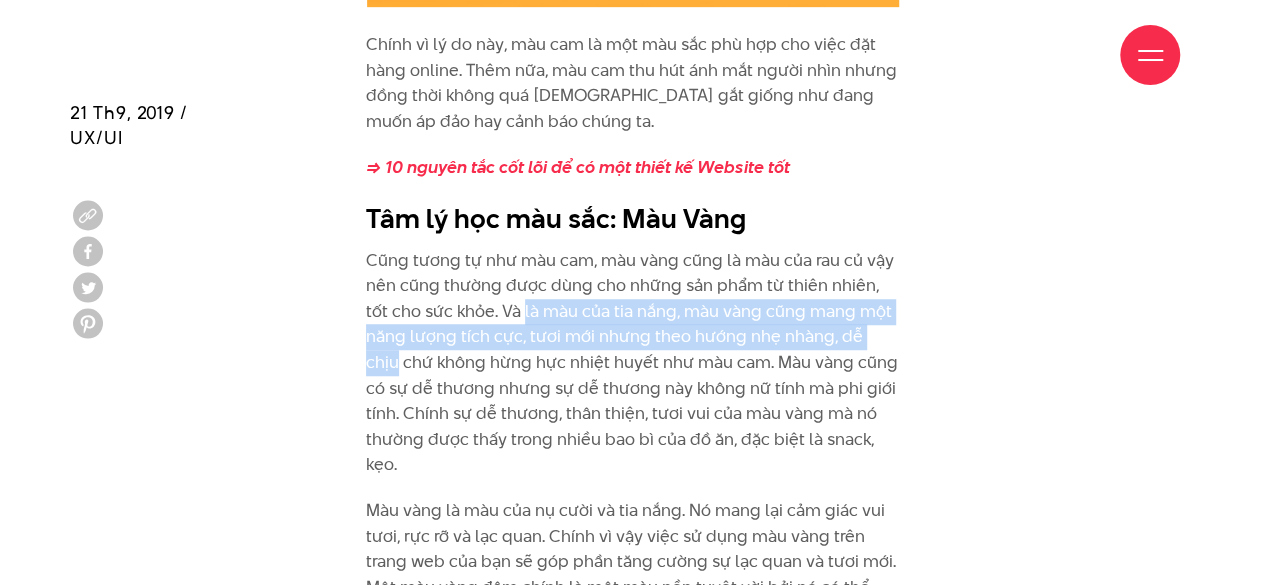 drag, startPoint x: 501, startPoint y: 309, endPoint x: 908, endPoint y: 327, distance: 407.39783 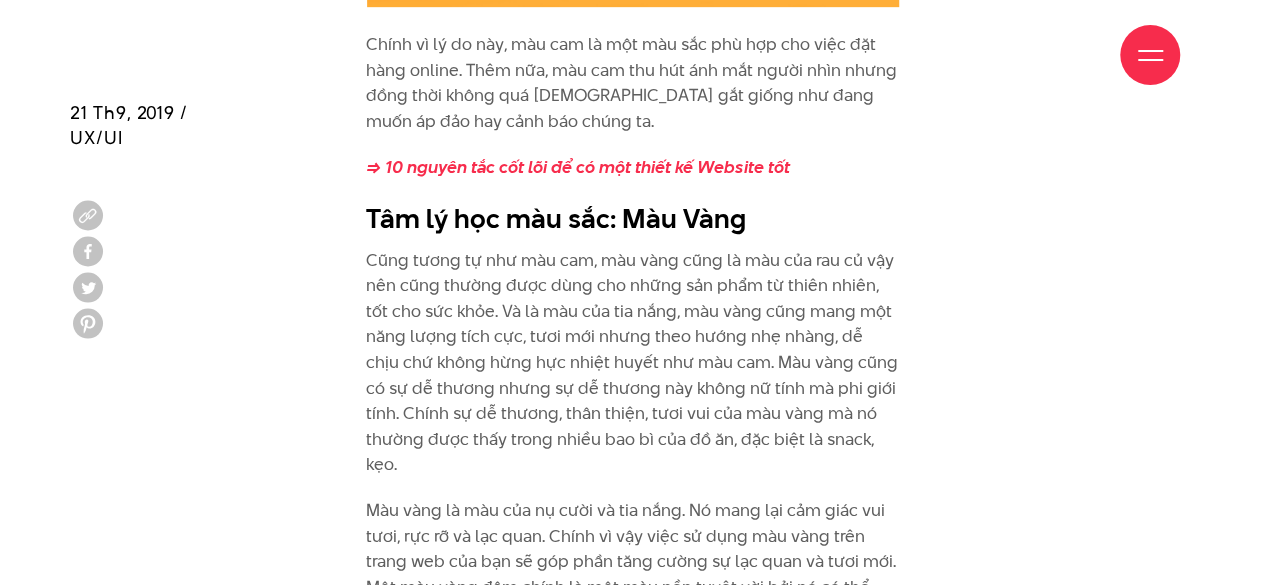 click on "Chính vì lý do này, màu cam là một màu sắc phù hợp cho việc đặt hàng online. Thêm nữa, màu cam thu hút ánh mắt người nhìn nhưng đồng thời không quá gay gắt giống như đang muốn áp đảo hay cảnh báo chúng ta.
=> 10 nguyên tắc cốt lõi để có một thiết kế Website tốt
Tâm lý học màu sắc: Màu Vàng
Màu vàng là màu của nụ cười và tia nắng. Nó mang lại cảm giác vui tươi, rực rỡ và lạc quan. Chính vì vậy việc sử dụng màu vàng trên trang web của bạn sẽ góp phần tăng cường sự lạc quan và tươi mới. Một màu vàng đậm chính là một màu nền tuyệt vời bởi nó có thể dâng cao cảm xúc của người nhìn một cách nhanh chóng." at bounding box center [632, 329] 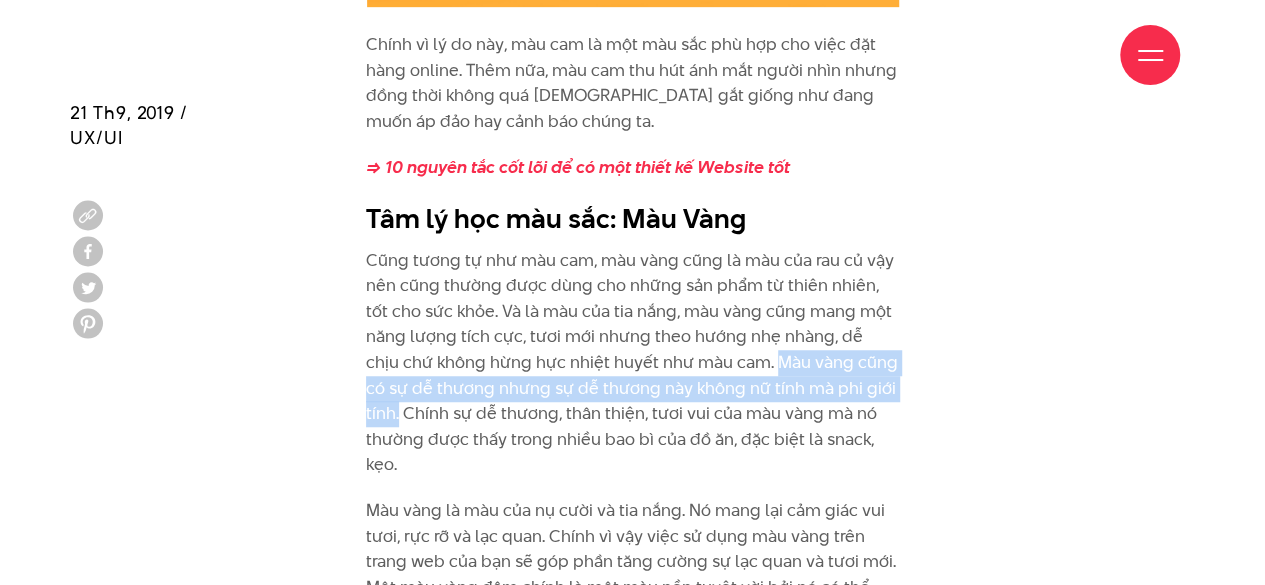 drag, startPoint x: 736, startPoint y: 368, endPoint x: 397, endPoint y: 409, distance: 341.47034 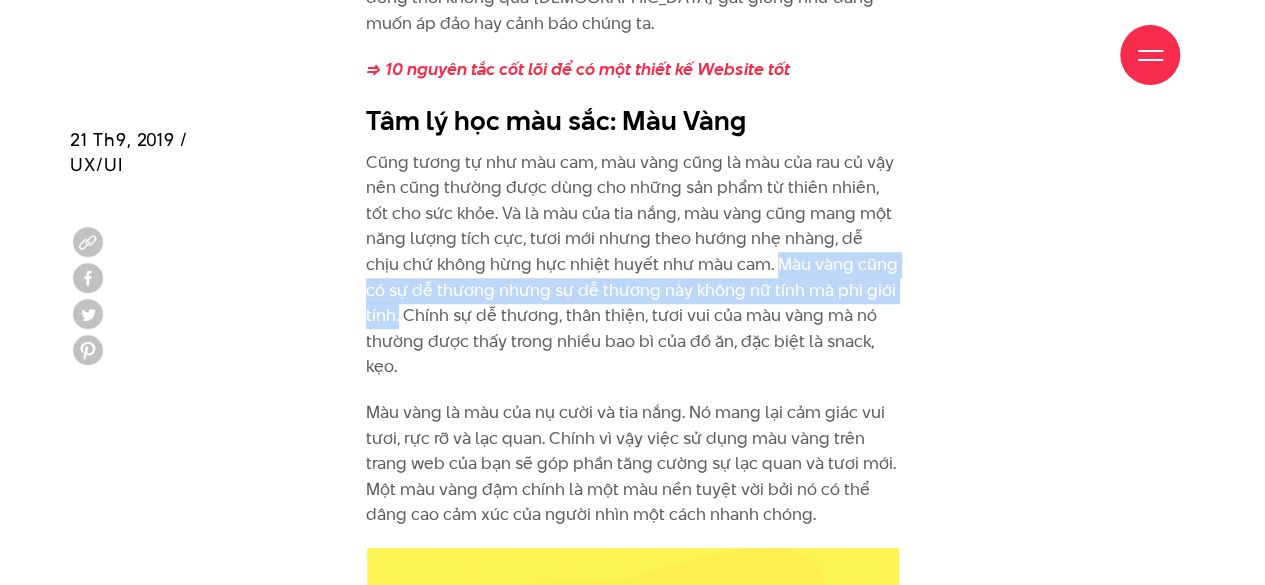 scroll, scrollTop: 4528, scrollLeft: 0, axis: vertical 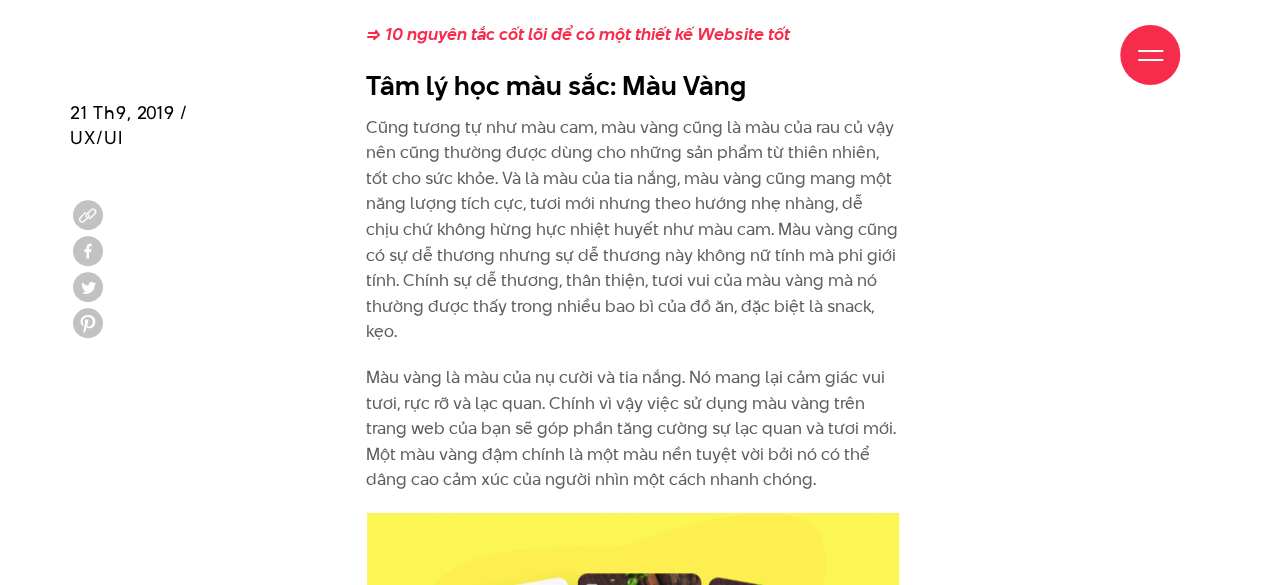 click on "Cũng tương tự như màu cam, màu vàng cũng là màu của rau củ vậy nên cũng thường được dùng cho những sản phẩm từ thiên nhiên, tốt cho sức khỏe. Và là màu của tia nắng, màu vàng cũng mang một năng lượng tích cực, tươi mới nhưng theo hướng nhẹ nhàng, dễ chịu chứ không hừng hực nhiệt huyết như màu cam. Màu vàng cũng có sự dễ thương nhưng sự dễ thương này không nữ tính mà phi giới tính. Chính sự dễ thương, thân thiện, tươi vui của màu vàng mà nó thường được thấy trong nhiều bao bì của đồ ăn, đặc biệt là snack, kẹo." at bounding box center [632, 230] 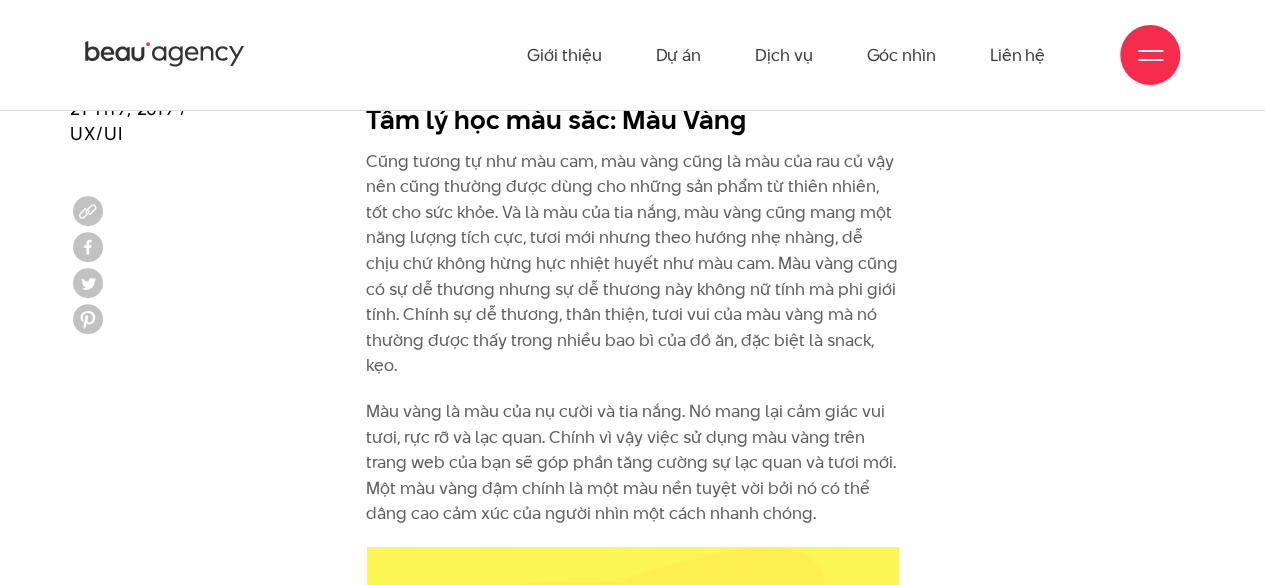 scroll, scrollTop: 4490, scrollLeft: 0, axis: vertical 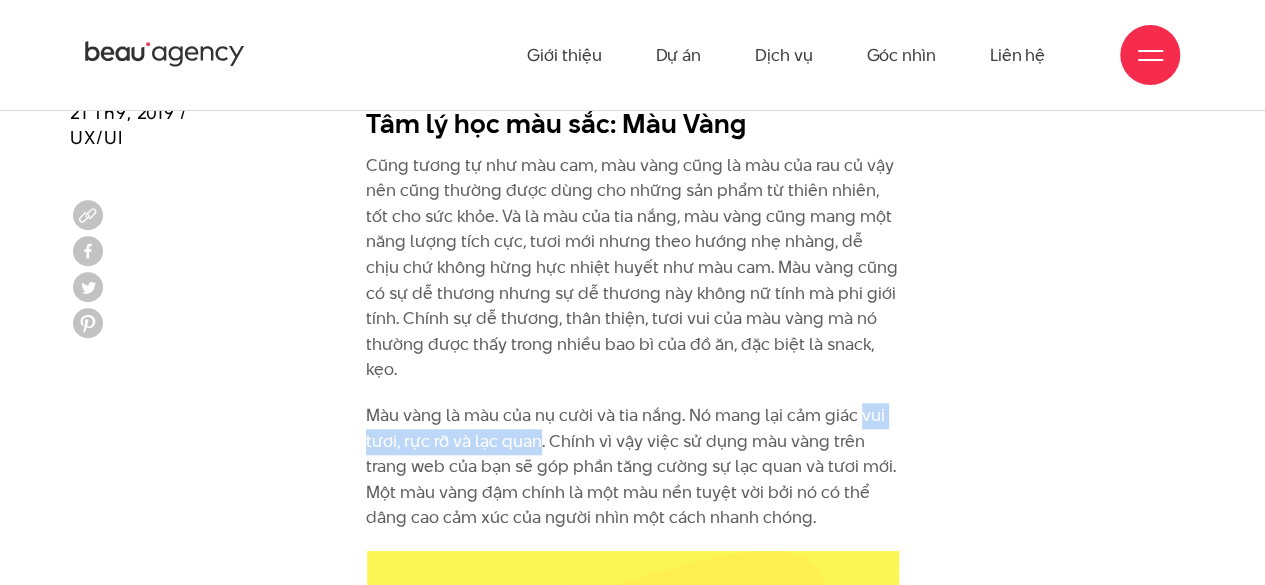 drag, startPoint x: 858, startPoint y: 412, endPoint x: 540, endPoint y: 449, distance: 320.1453 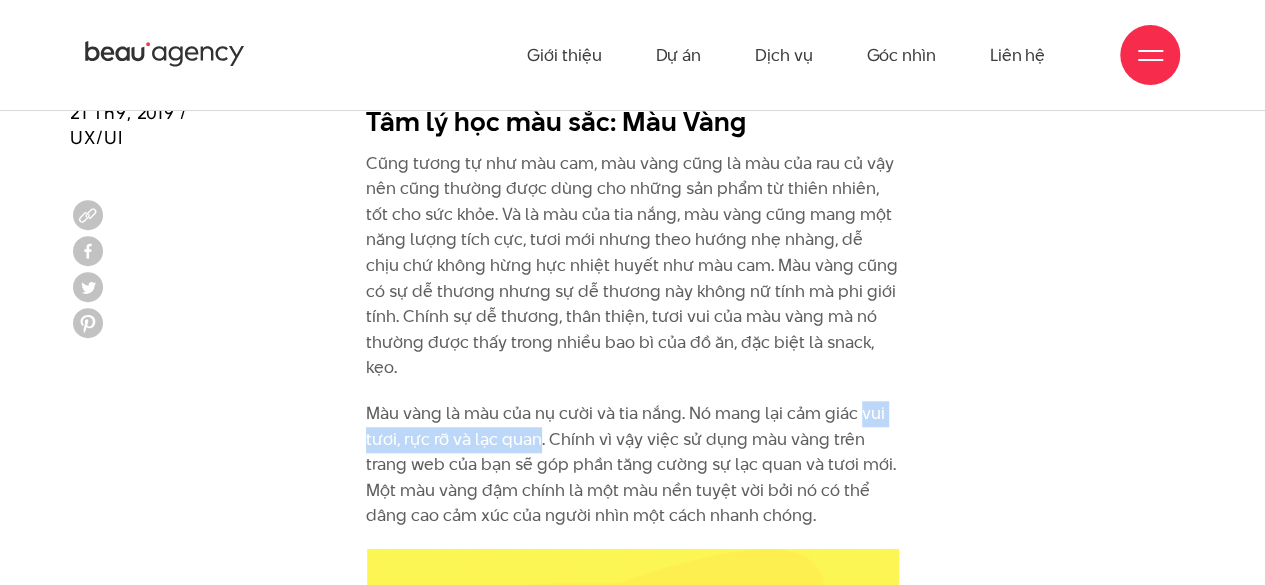 copy on "vui tươi, rực rỡ và lạc quan" 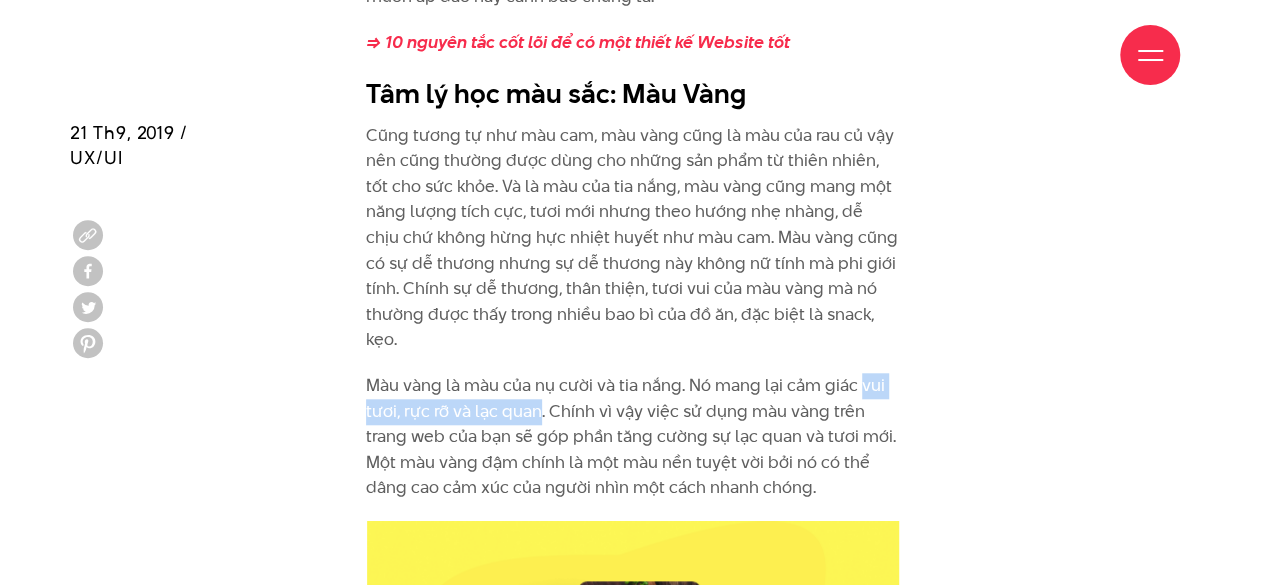 scroll, scrollTop: 4543, scrollLeft: 0, axis: vertical 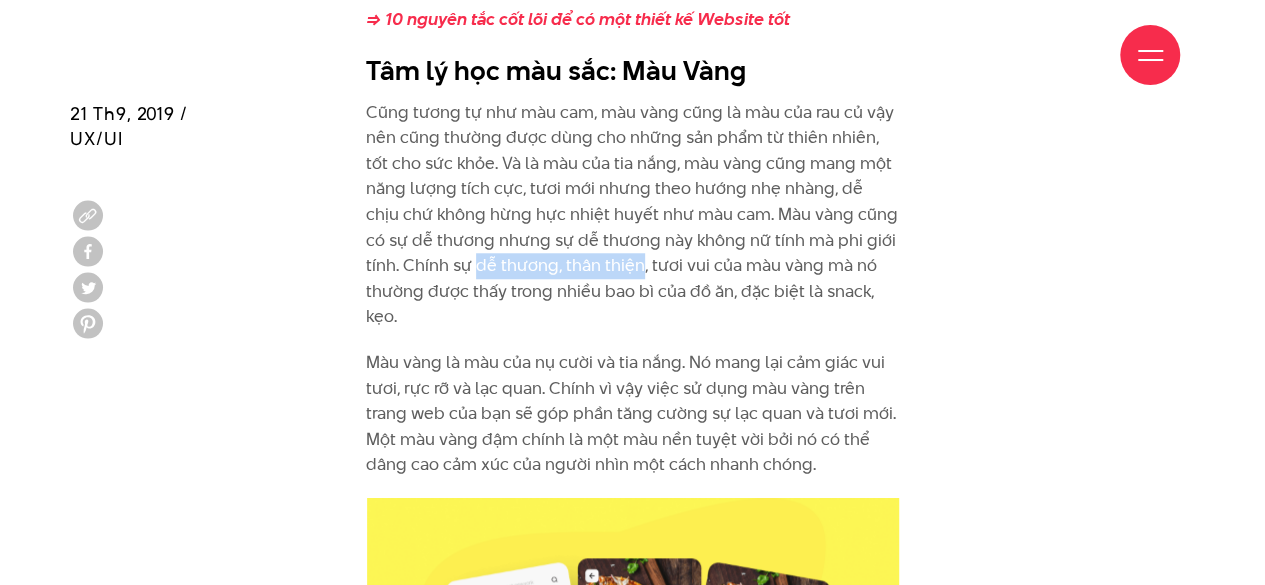 drag, startPoint x: 476, startPoint y: 263, endPoint x: 636, endPoint y: 263, distance: 160 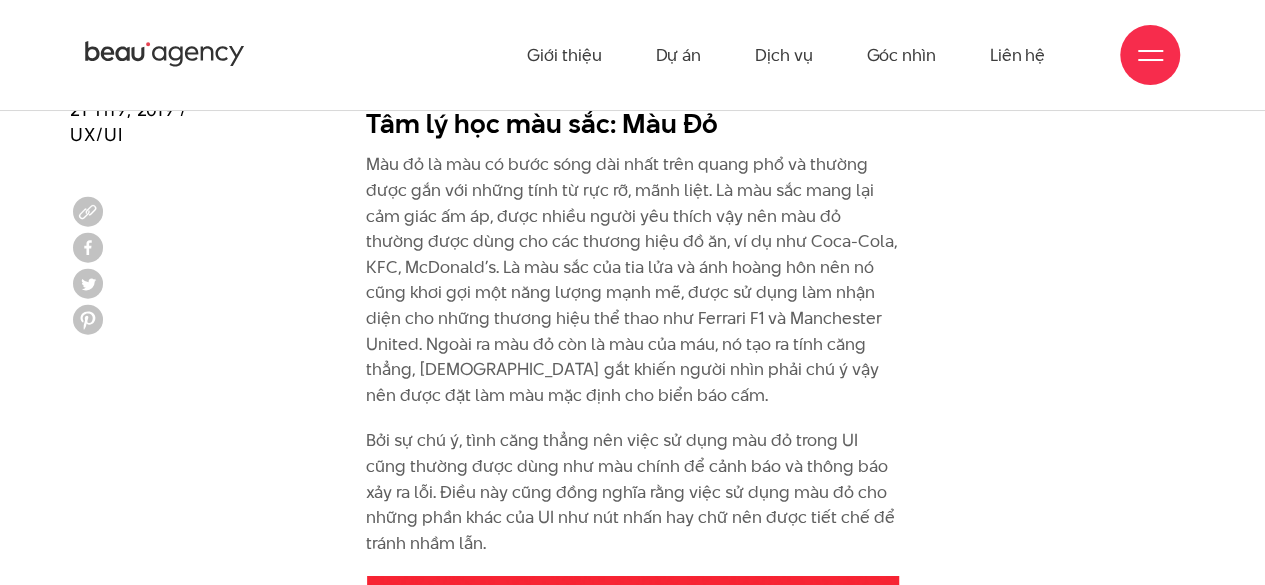 scroll, scrollTop: 2568, scrollLeft: 0, axis: vertical 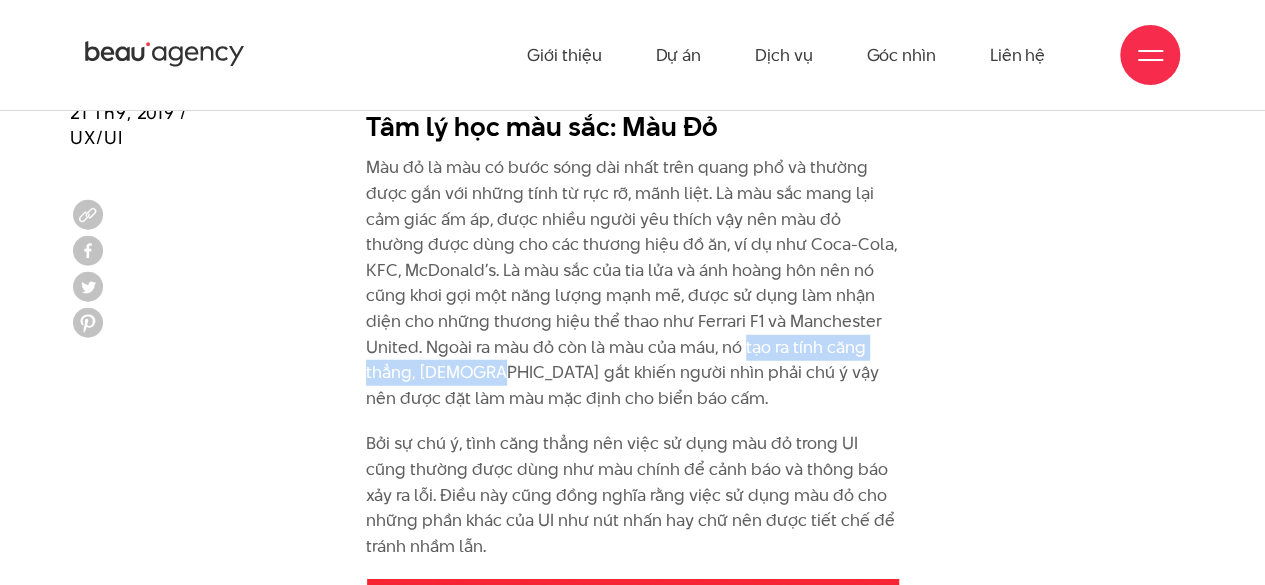drag, startPoint x: 688, startPoint y: 345, endPoint x: 396, endPoint y: 365, distance: 292.68414 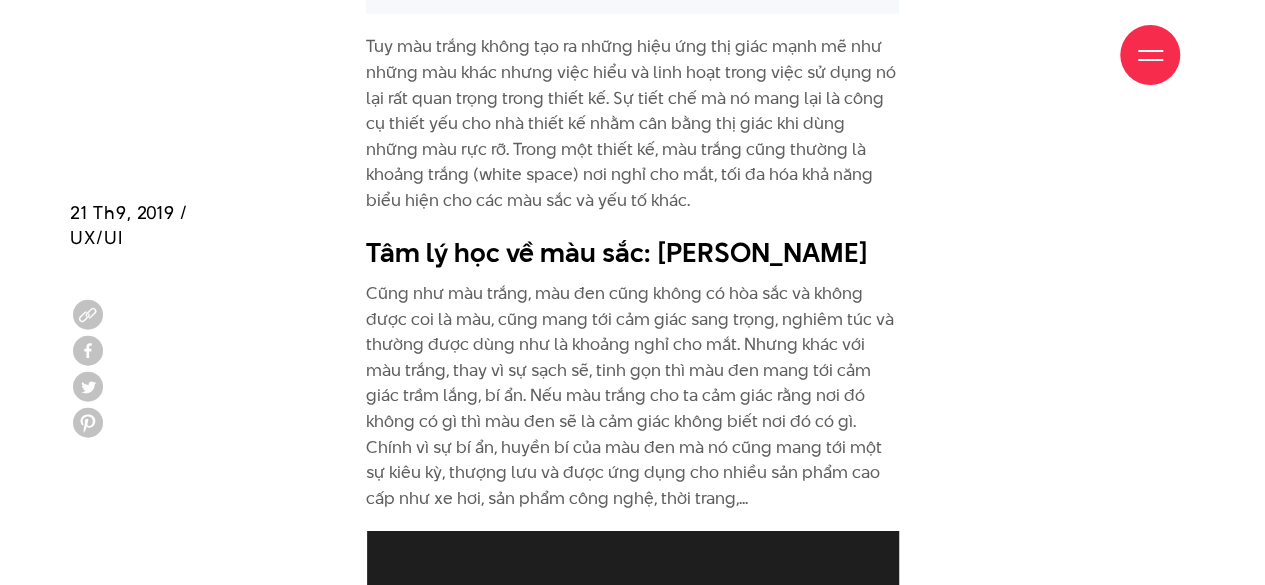 scroll, scrollTop: 10068, scrollLeft: 0, axis: vertical 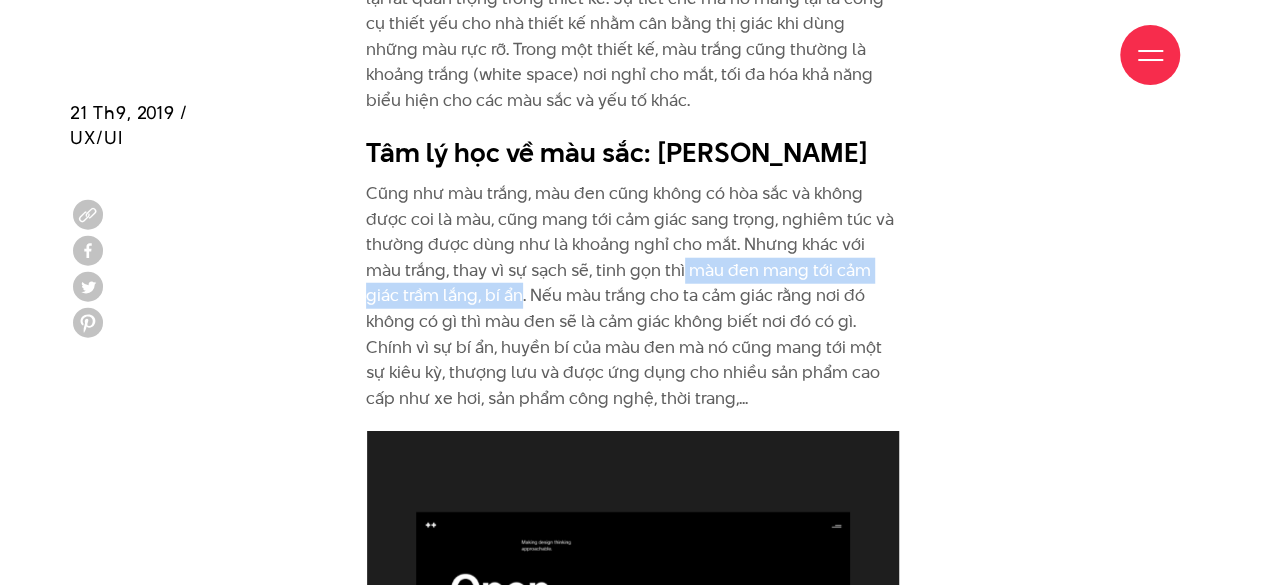 drag, startPoint x: 684, startPoint y: 269, endPoint x: 521, endPoint y: 293, distance: 164.7574 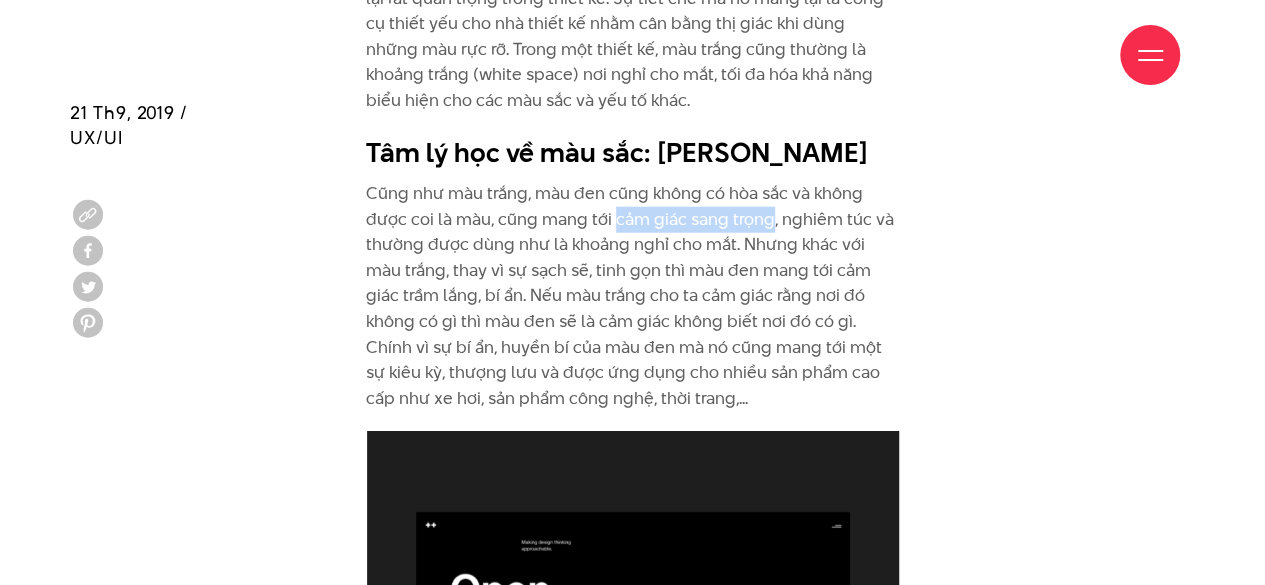 drag, startPoint x: 613, startPoint y: 215, endPoint x: 768, endPoint y: 225, distance: 155.32225 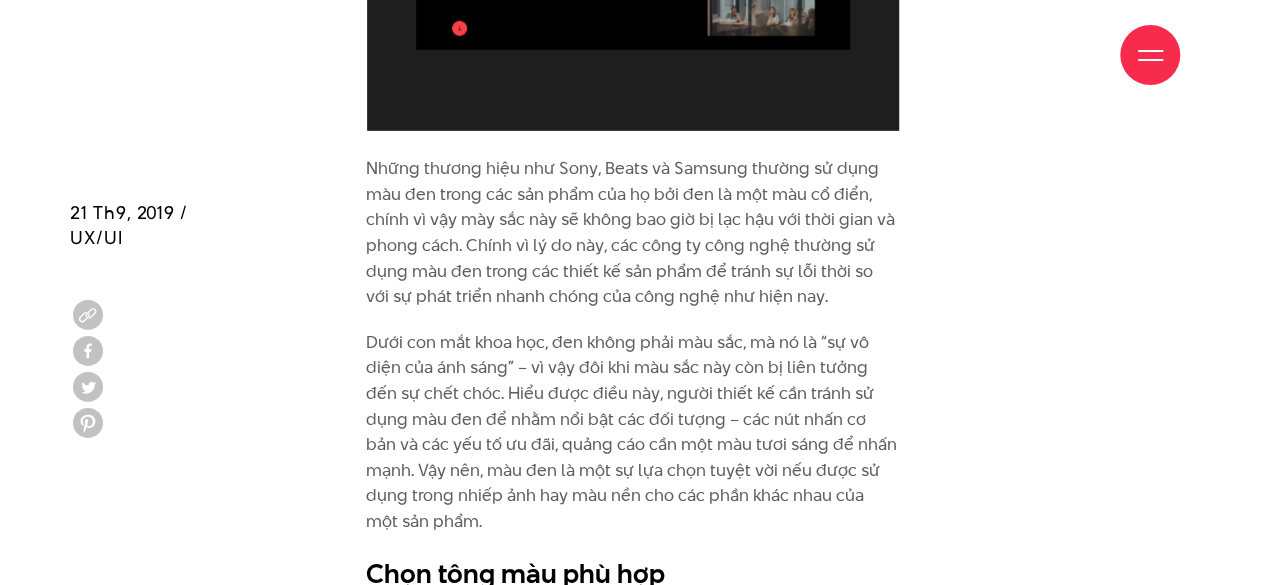 scroll, scrollTop: 10868, scrollLeft: 0, axis: vertical 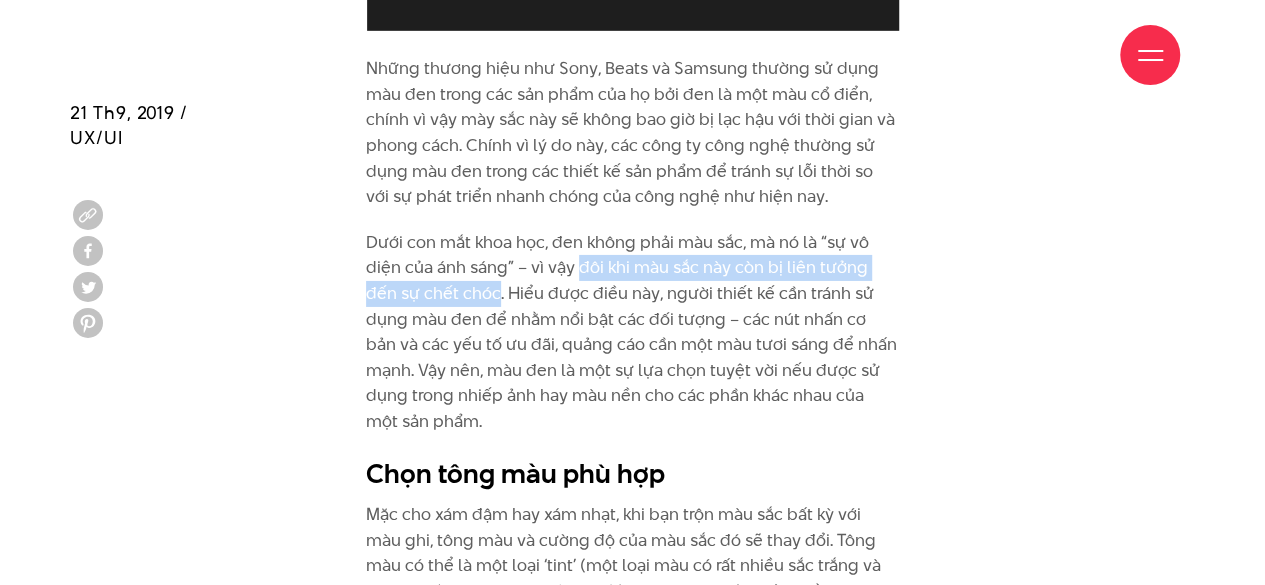 drag, startPoint x: 582, startPoint y: 265, endPoint x: 463, endPoint y: 291, distance: 121.80723 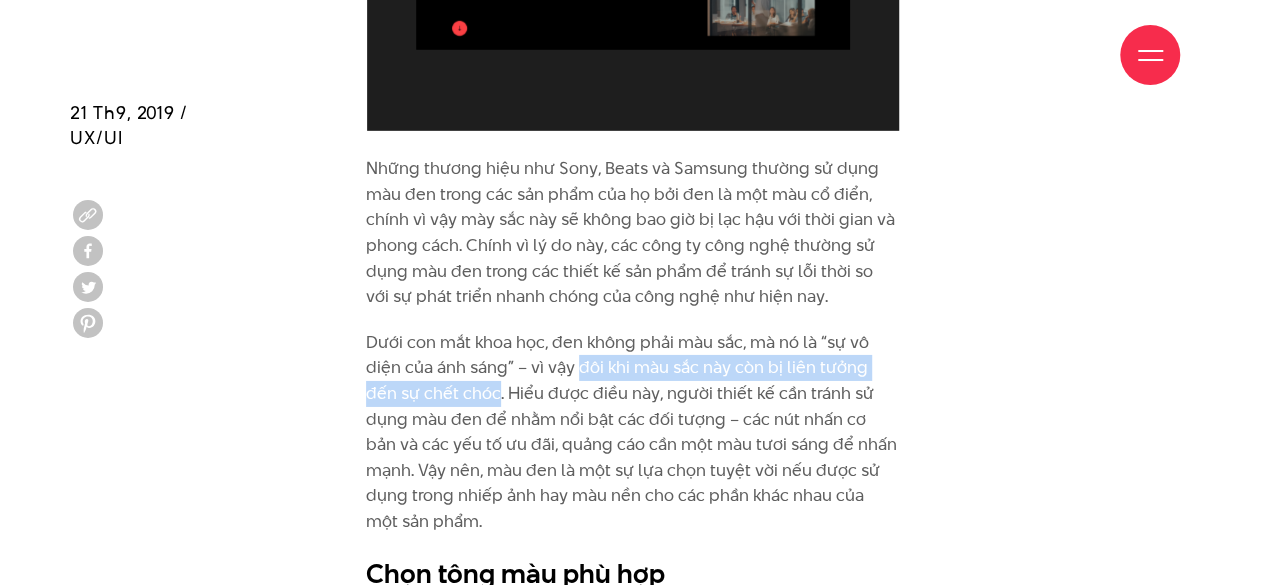 scroll, scrollTop: 10868, scrollLeft: 0, axis: vertical 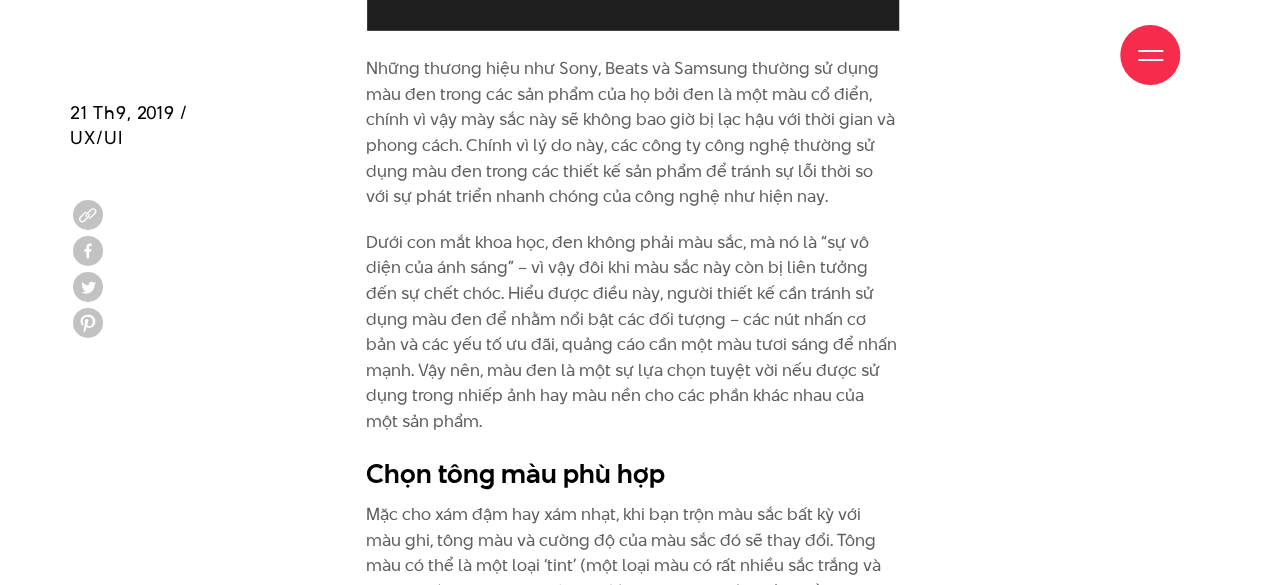 click on "Những thương hiệu như Sony, Beats và Samsung thường sử dụng màu đen trong các sản phẩm của họ bởi đen là một màu cổ điển, chính vì vậy mày sắc này sẽ không bao giờ bị lạc hậu với thời gian và phong cách. Chính vì lý do này, các công ty công nghệ thường sử dụng màu đen trong các thiết kế sản phẩm để tránh sự lỗi thời so với sự phát triển nhanh chóng của công nghệ như hiện nay.
Chọn tông màu phù hợp
Mặc cho xám đậm hay xám nhạt, khi bạn trộn màu sắc bất kỳ với màu ghi, tông màu và cường độ của màu sắc đó sẽ thay đổi. Tông màu có thể là một loại ‘tint’ (một loại màu có rất nhiều sắc trắng và xám nhạt) hoặc một loại ‘shade’ (khi bạn trộn thêm rất nhiều màu xám đậm hoặc đen cho một màu sắc thuần khiết)
Kết" at bounding box center (632, 630) 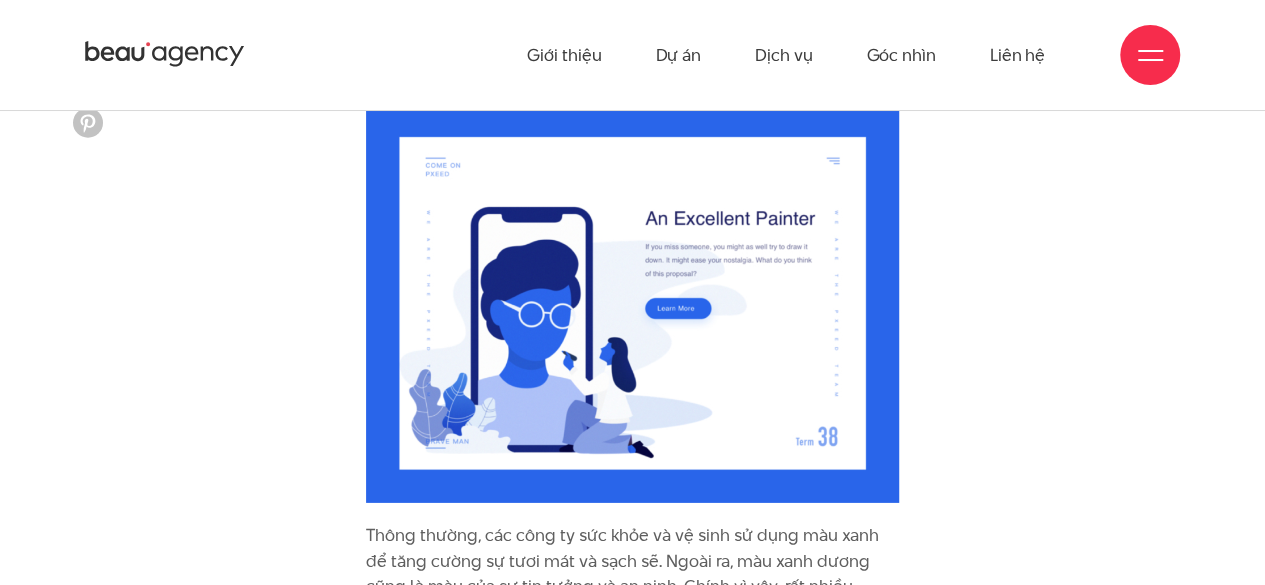 scroll, scrollTop: 6368, scrollLeft: 0, axis: vertical 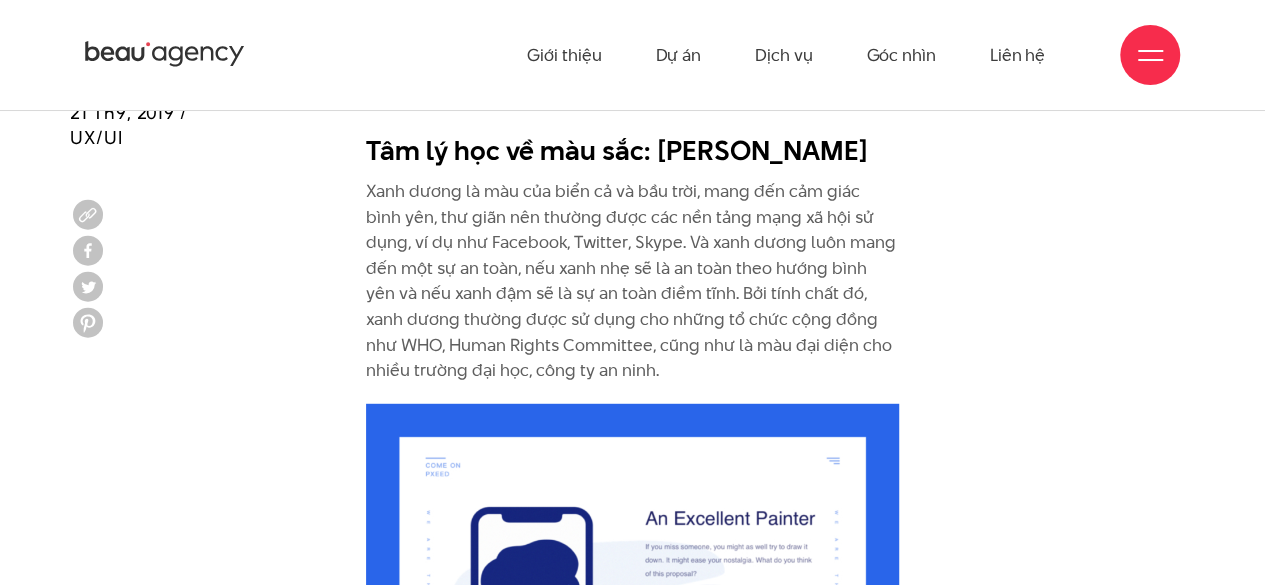 drag, startPoint x: 628, startPoint y: 243, endPoint x: 634, endPoint y: 233, distance: 11.661903 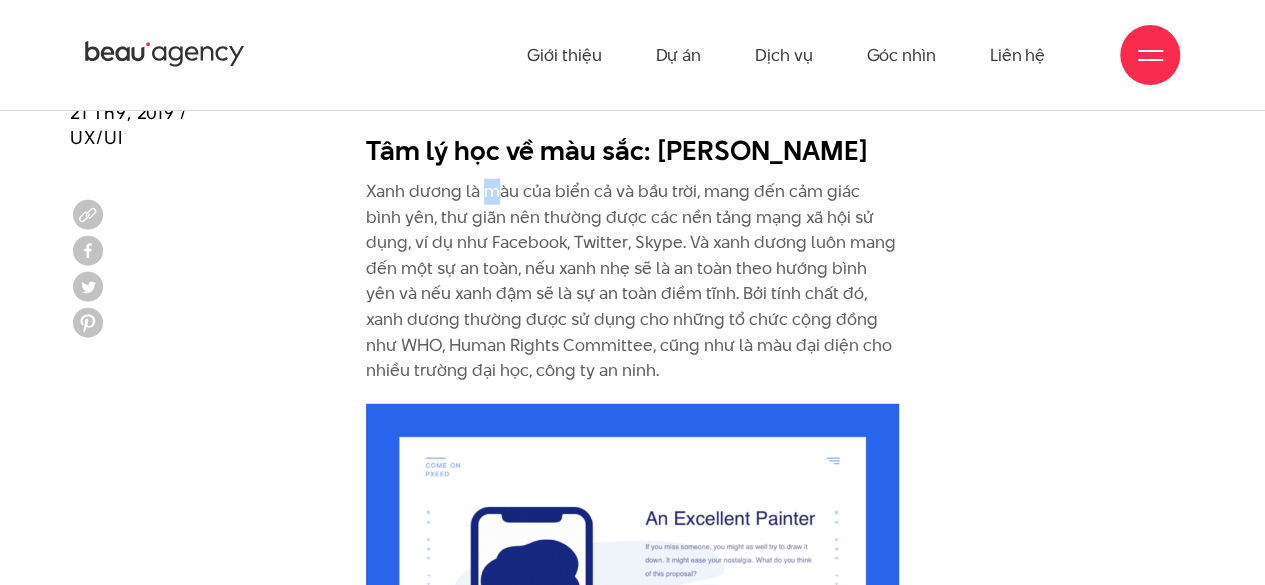 click on "Xanh dương là màu của biển cả và bầu trời, mang đến cảm giác bình yên, thư giãn nên thường được các nền tảng mạng xã hội sử dụng, ví dụ như Facebook, Twitter, Skype. Và xanh dương luôn mang đến một sự an toàn, nếu xanh nhẹ sẽ là an toàn theo hướng bình yên và nếu xanh đậm sẽ là sự an toàn điềm tĩnh. Bởi tính chất đó, xanh dương thường được sử dụng cho những tổ chức cộng đồng như WHO, Human Rights Committee, cũng như là màu đại diện cho nhiều trường đại học, công ty an ninh." at bounding box center (632, 281) 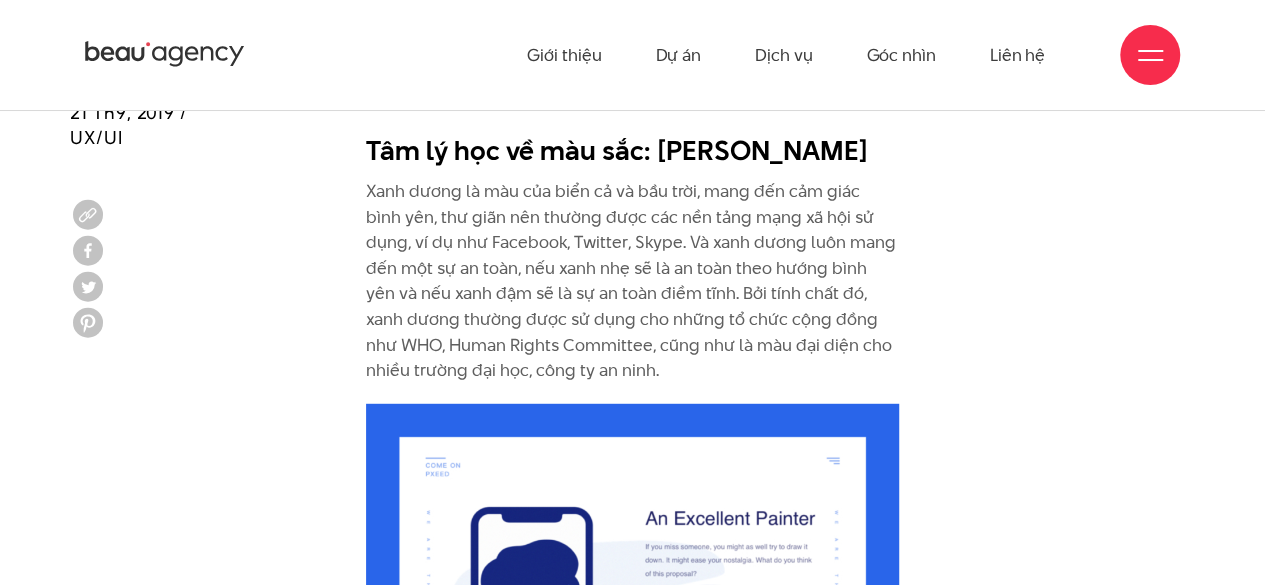 click on "Xanh dương là màu của biển cả và bầu trời, mang đến cảm giác bình yên, thư giãn nên thường được các nền tảng mạng xã hội sử dụng, ví dụ như Facebook, Twitter, Skype. Và xanh dương luôn mang đến một sự an toàn, nếu xanh nhẹ sẽ là an toàn theo hướng bình yên và nếu xanh đậm sẽ là sự an toàn điềm tĩnh. Bởi tính chất đó, xanh dương thường được sử dụng cho những tổ chức cộng đồng như WHO, Human Rights Committee, cũng như là màu đại diện cho nhiều trường đại học, công ty an ninh." at bounding box center (632, 281) 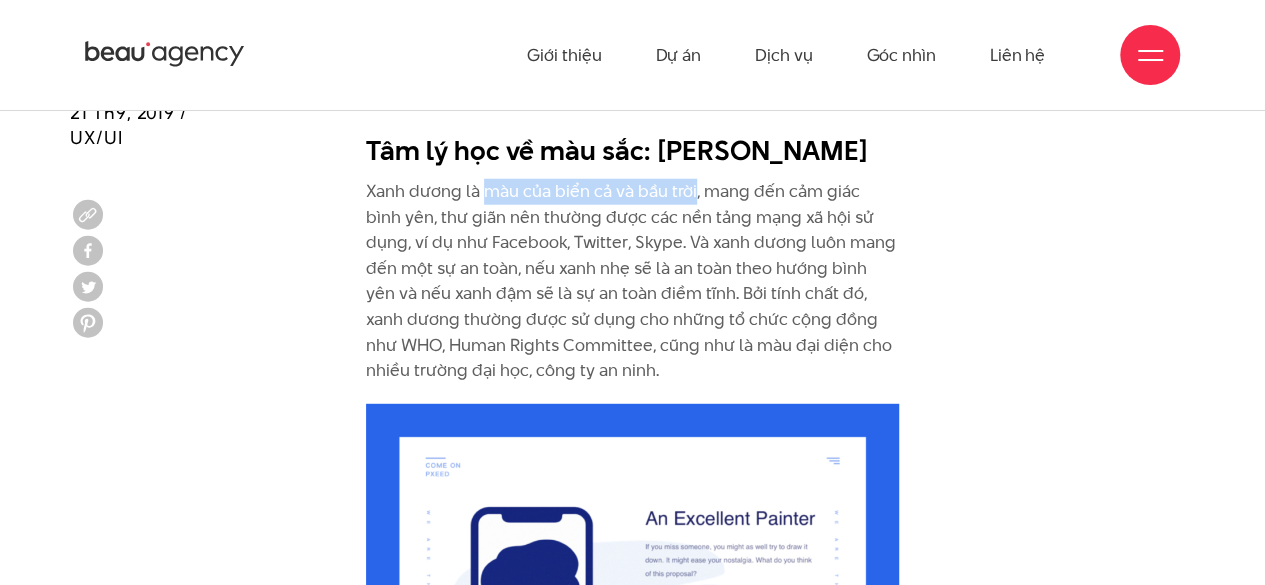 drag, startPoint x: 483, startPoint y: 193, endPoint x: 693, endPoint y: 187, distance: 210.0857 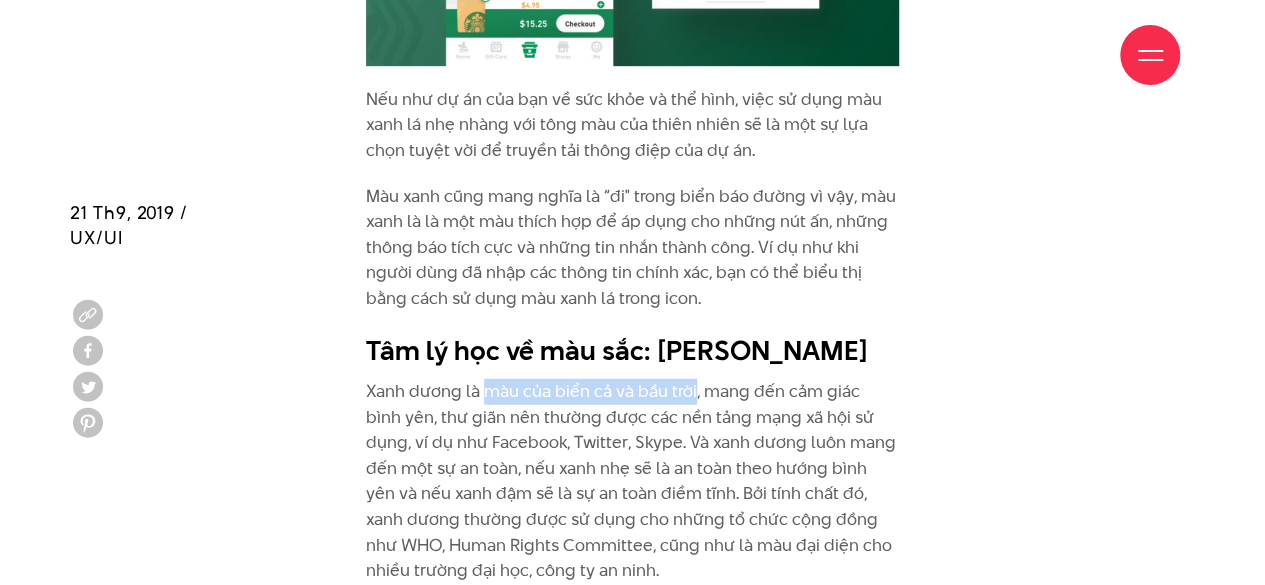 scroll, scrollTop: 6268, scrollLeft: 0, axis: vertical 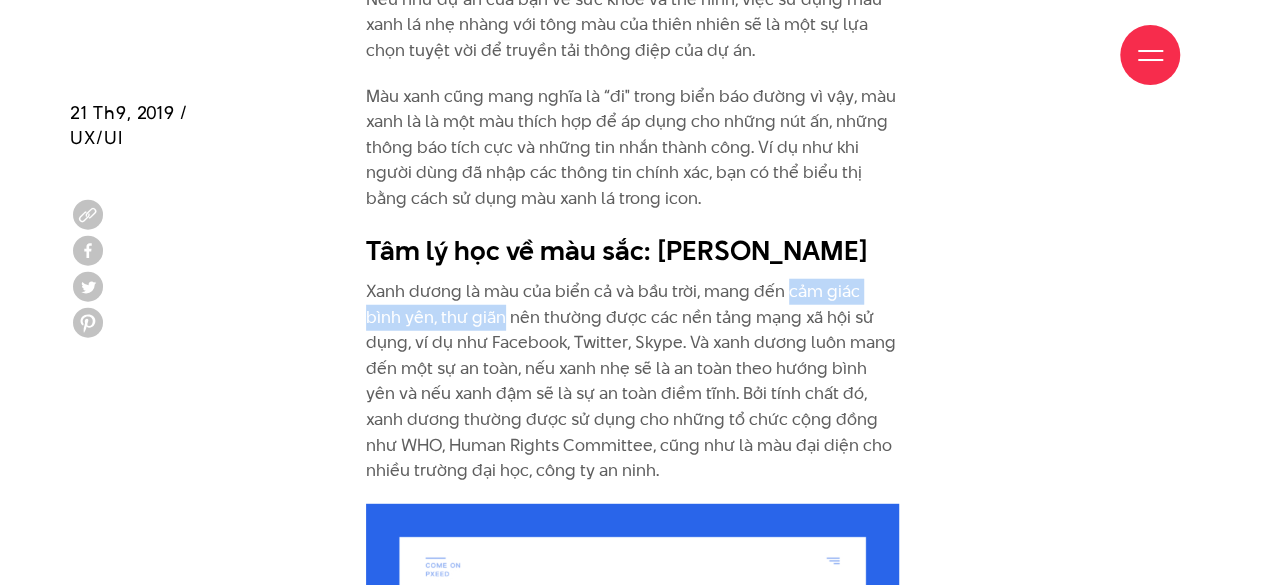 drag, startPoint x: 787, startPoint y: 295, endPoint x: 463, endPoint y: 316, distance: 324.67984 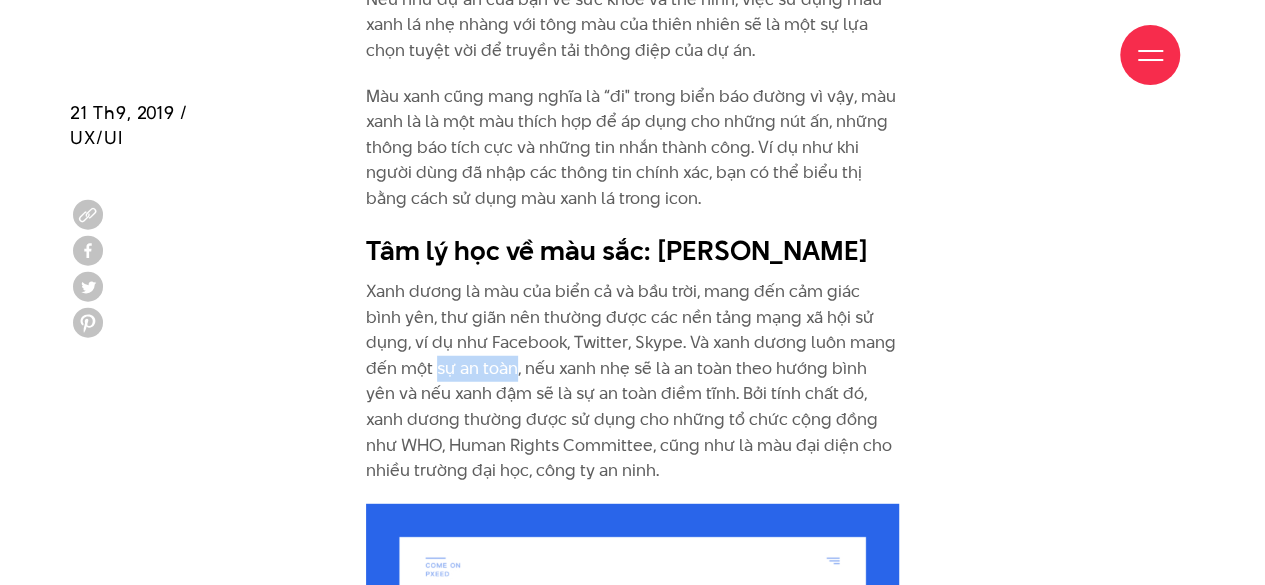 drag, startPoint x: 365, startPoint y: 367, endPoint x: 443, endPoint y: 371, distance: 78.10249 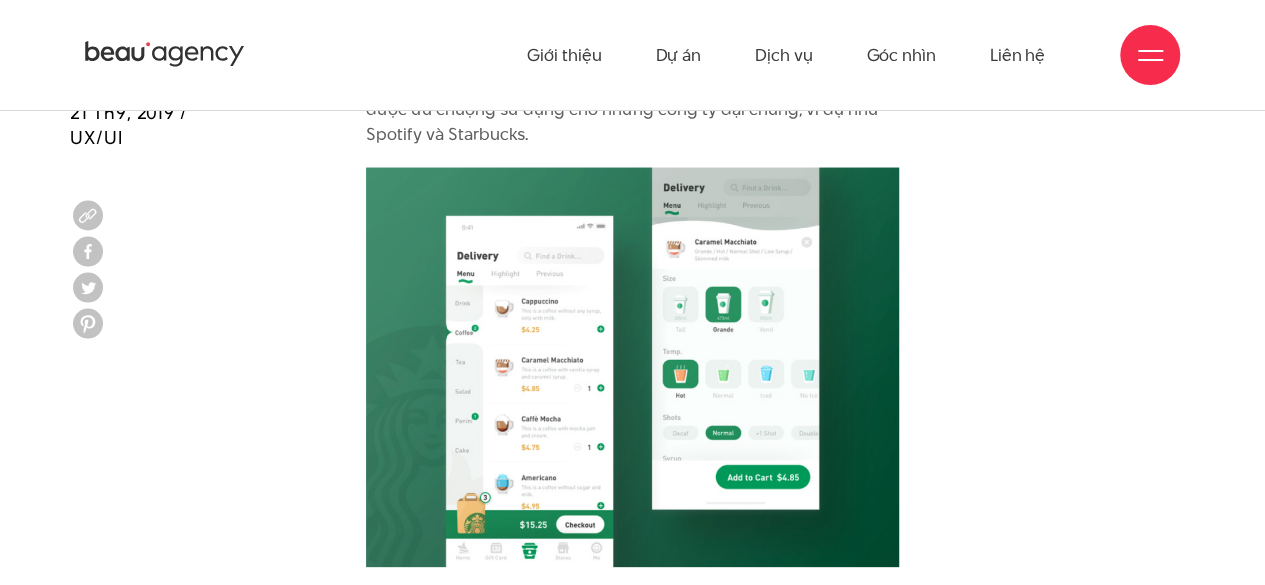 scroll, scrollTop: 5468, scrollLeft: 0, axis: vertical 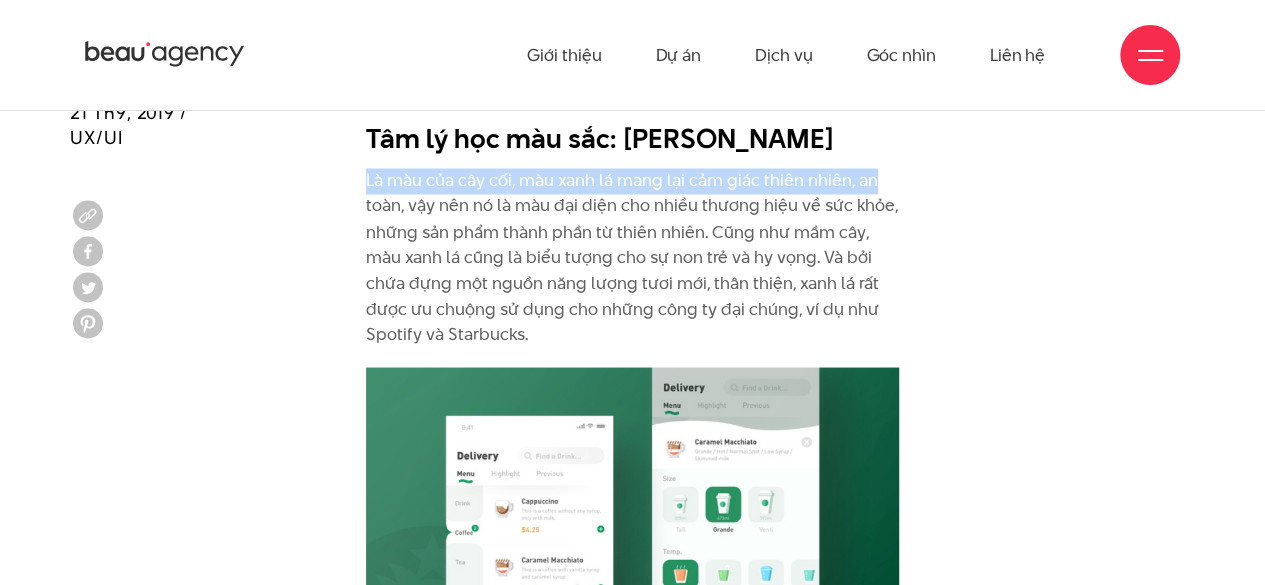 drag, startPoint x: 360, startPoint y: 182, endPoint x: 881, endPoint y: 161, distance: 521.42303 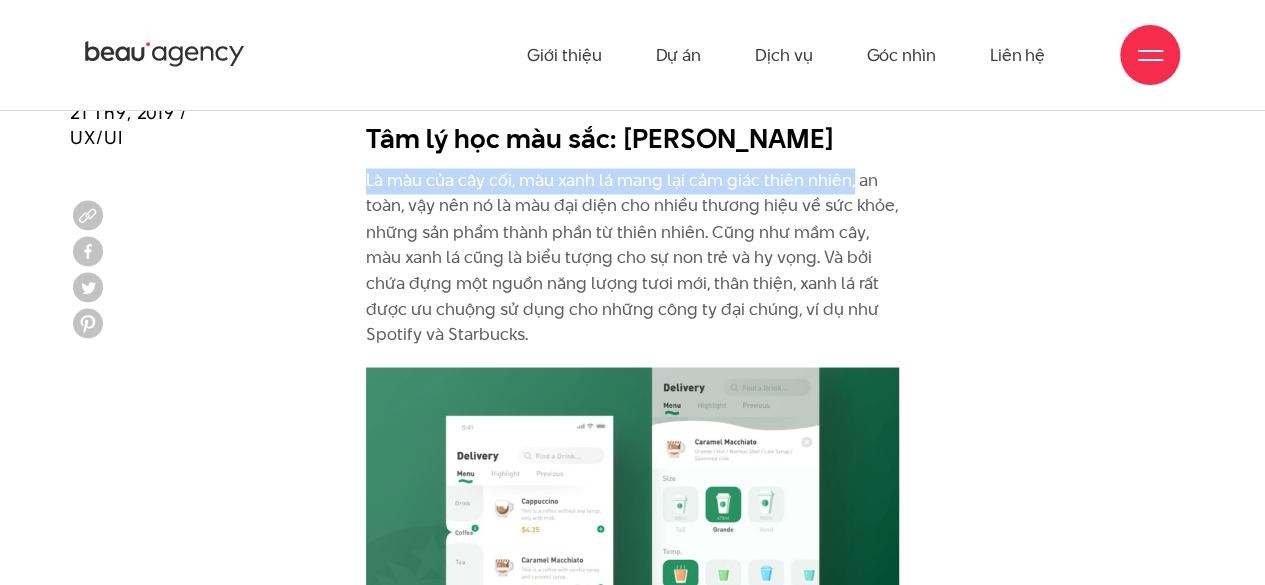 drag, startPoint x: 364, startPoint y: 169, endPoint x: 852, endPoint y: 178, distance: 488.08298 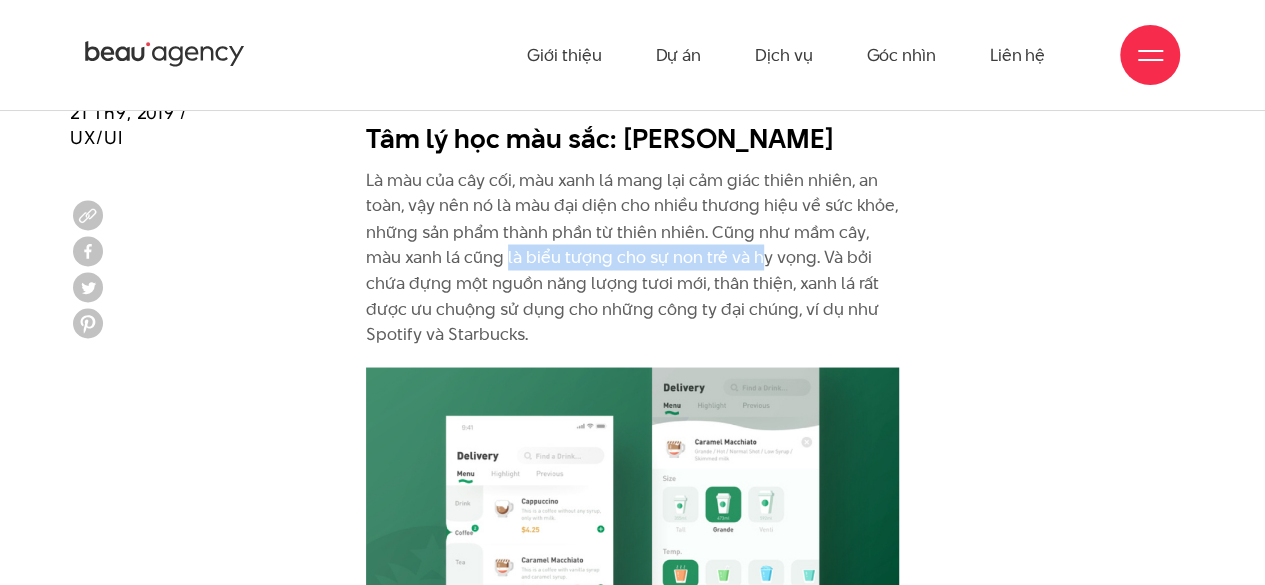 drag, startPoint x: 510, startPoint y: 253, endPoint x: 770, endPoint y: 276, distance: 261.01532 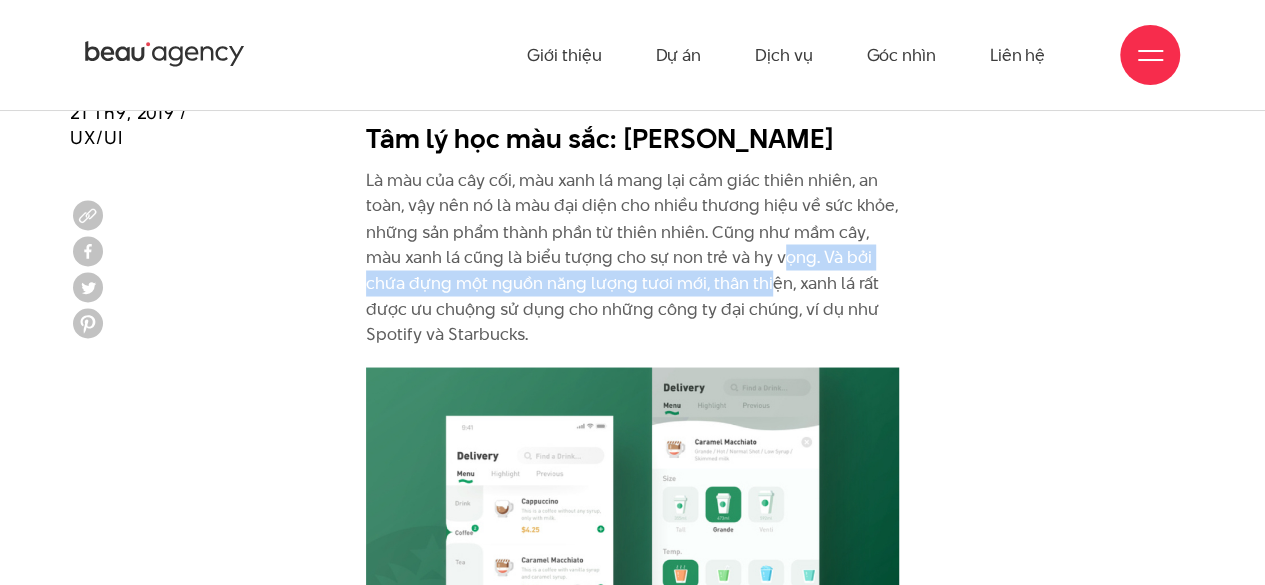 drag, startPoint x: 770, startPoint y: 278, endPoint x: 780, endPoint y: 259, distance: 21.470911 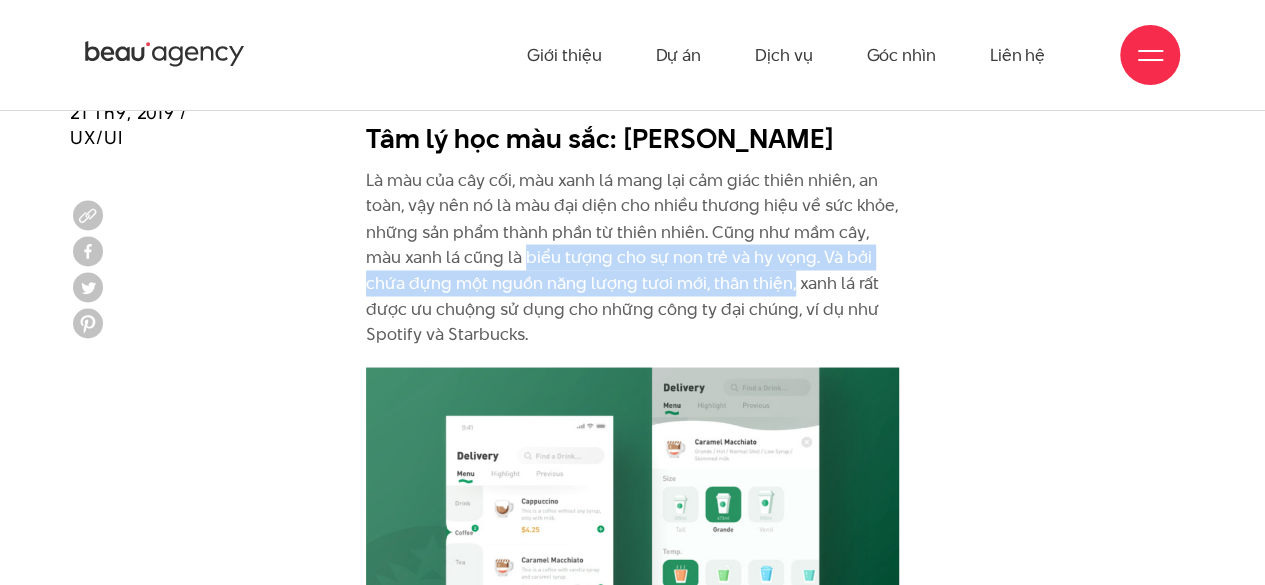 drag, startPoint x: 525, startPoint y: 253, endPoint x: 790, endPoint y: 281, distance: 266.47513 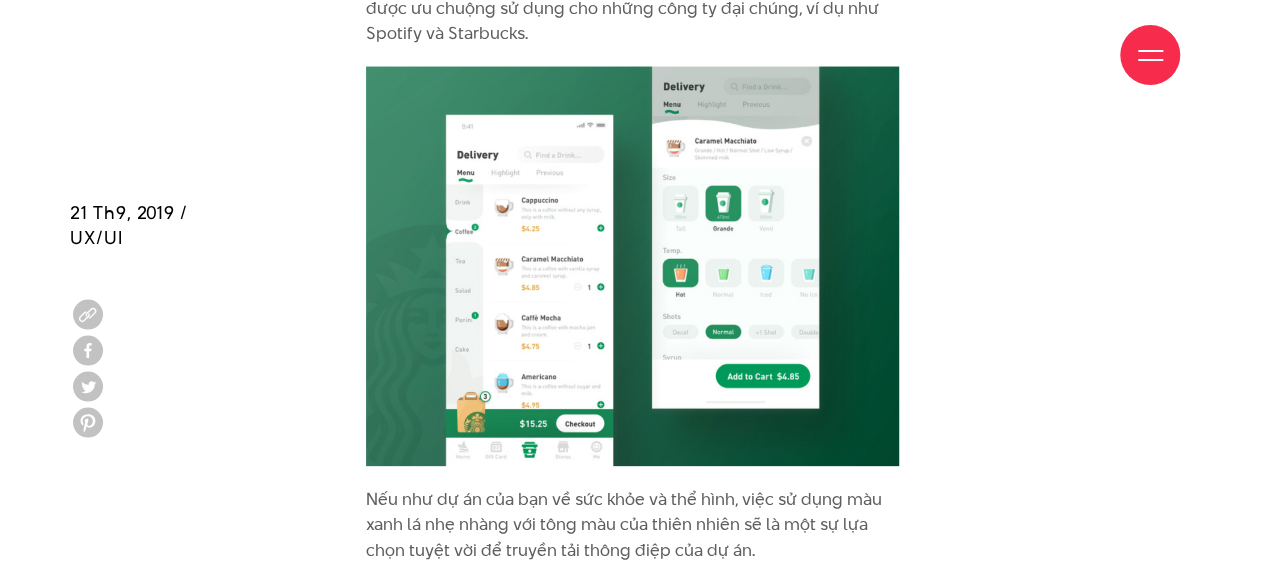 scroll, scrollTop: 6068, scrollLeft: 0, axis: vertical 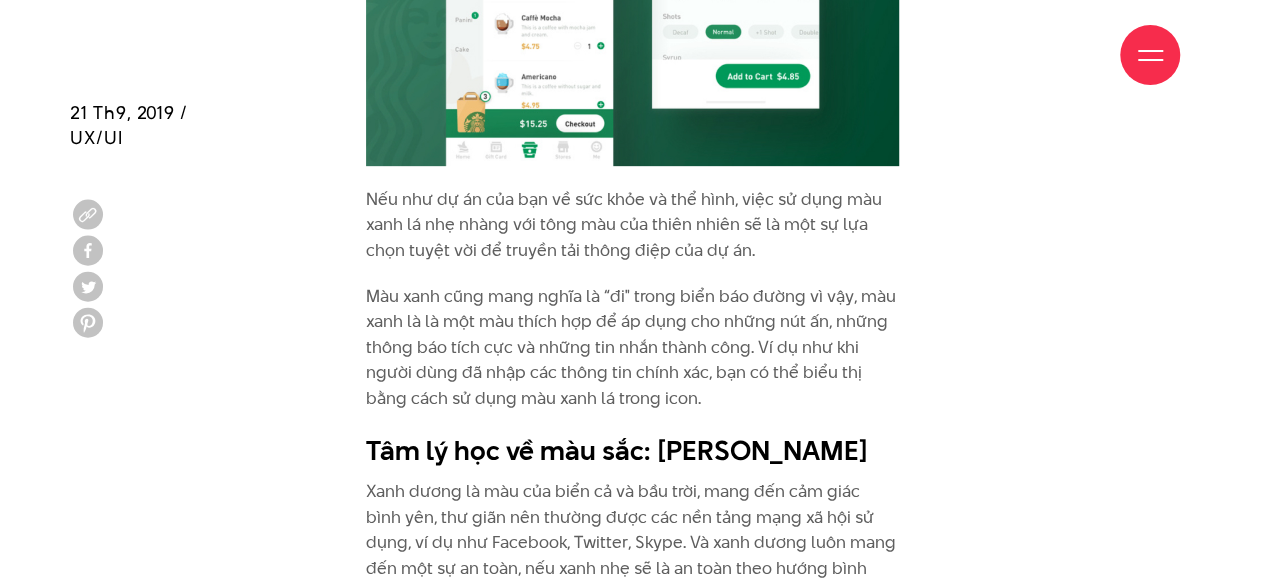 click on "Màu xanh cũng mang nghĩa là “đi" trong biển báo đường vì vậy, màu xanh là là một màu thích hợp để áp dụng cho những nút ấn, những thông báo tích cực và những tin nhắn thành công. Ví dụ như khi người dùng đã nhập các thông tin chính xác, bạn có thể biểu thị bằng cách sử dụng màu xanh lá trong icon." at bounding box center [632, 348] 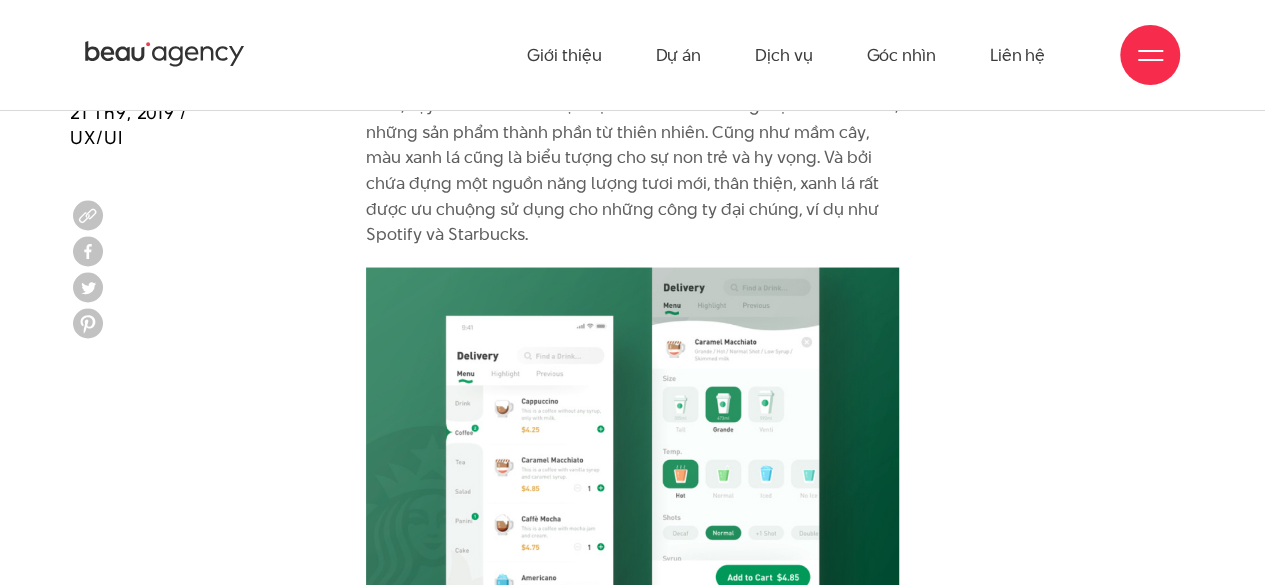 scroll, scrollTop: 5468, scrollLeft: 0, axis: vertical 